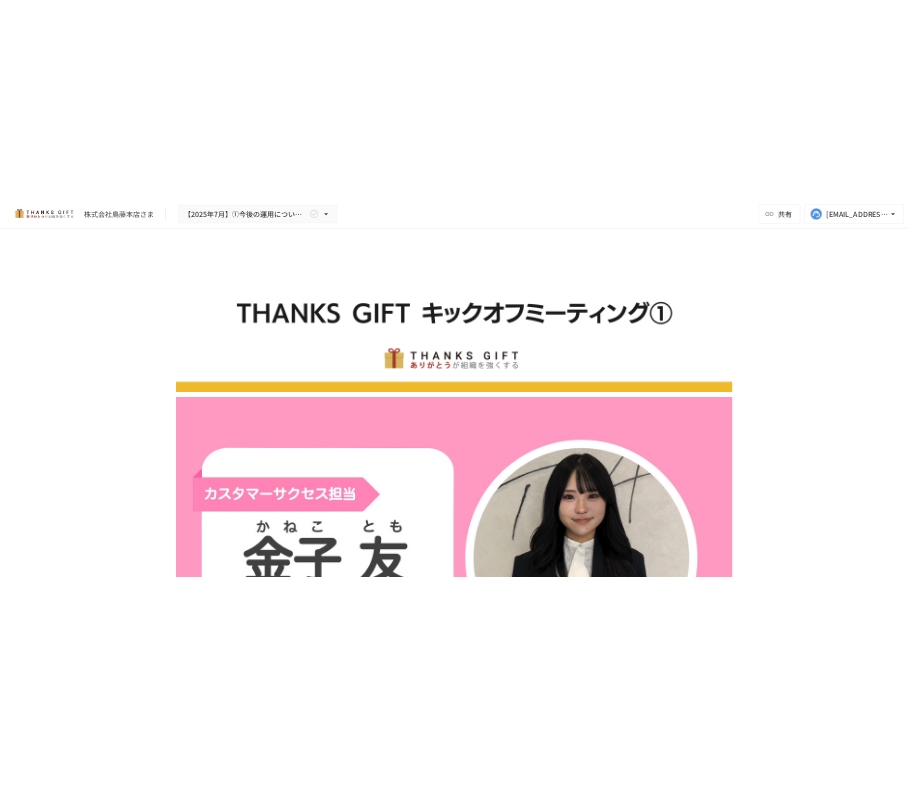 scroll, scrollTop: 0, scrollLeft: 0, axis: both 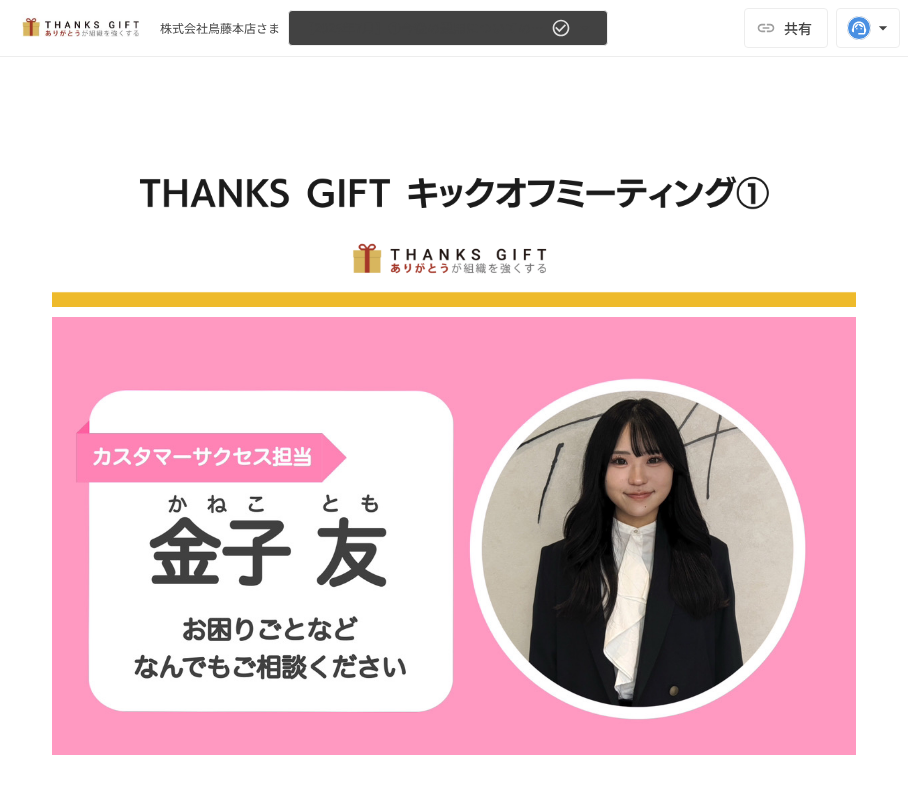 click 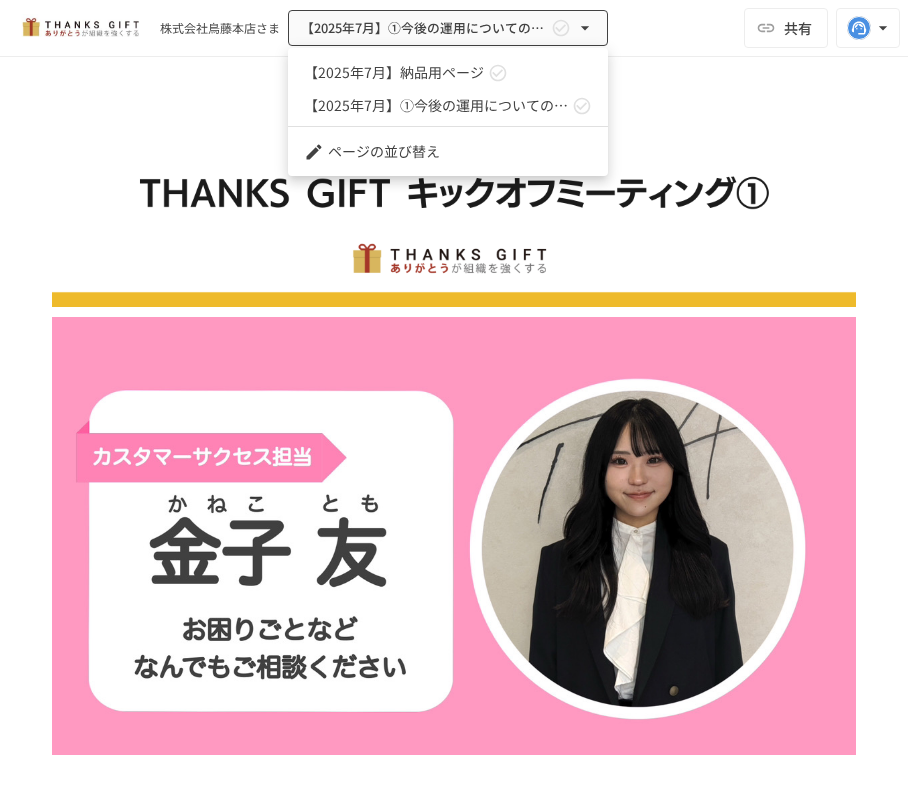 click on "【2025年7月】納品用ページ" at bounding box center [394, 72] 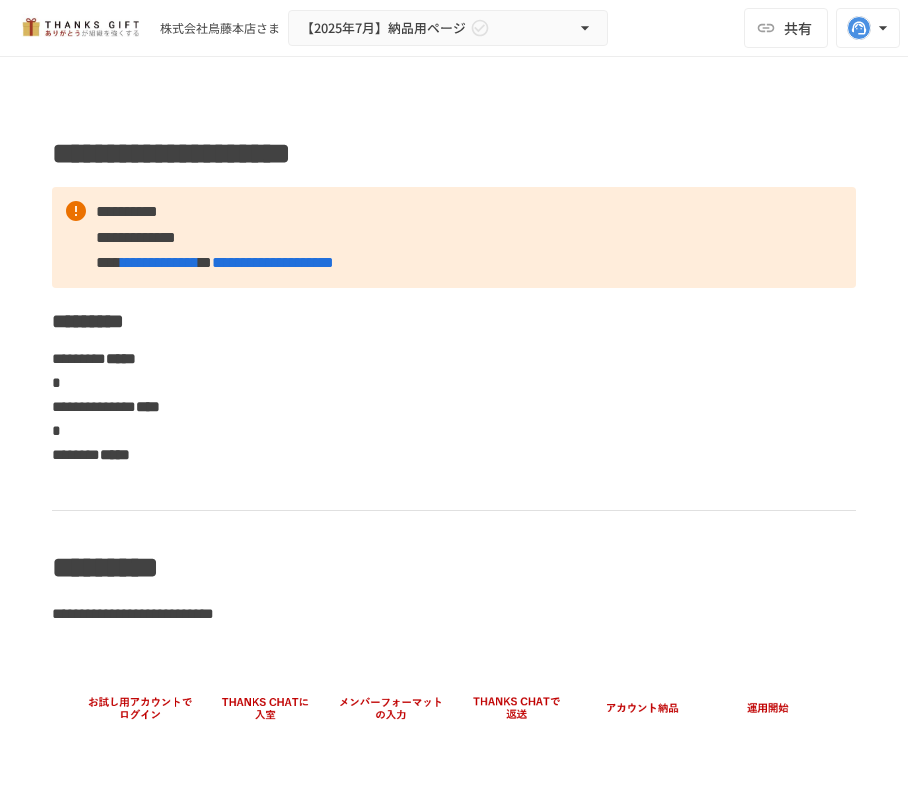 type 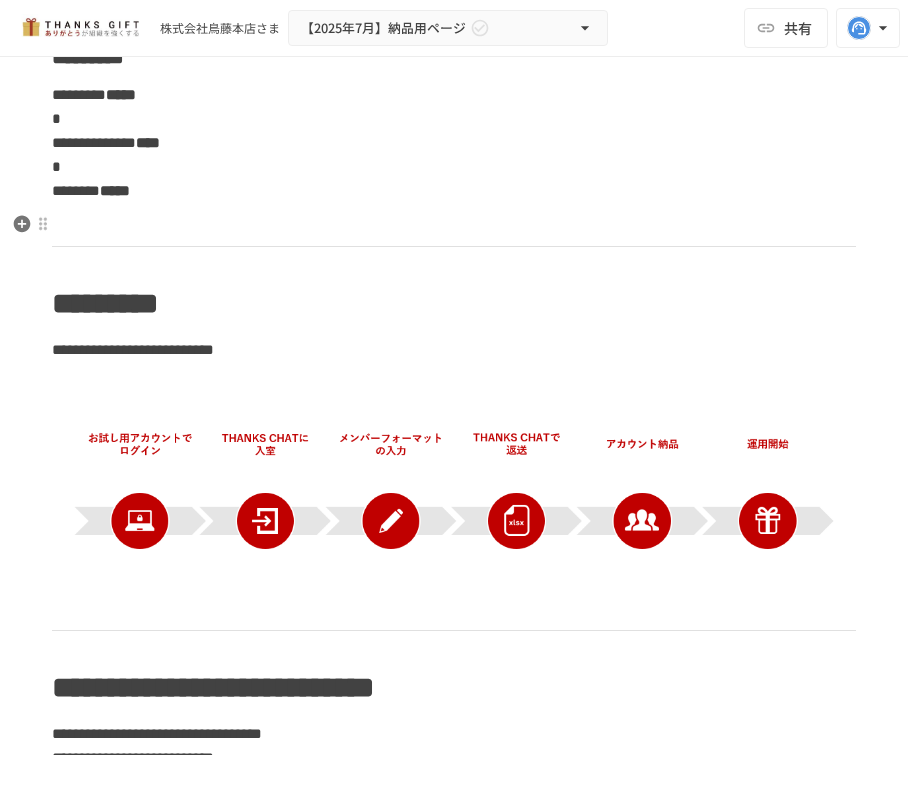 scroll, scrollTop: 266, scrollLeft: 0, axis: vertical 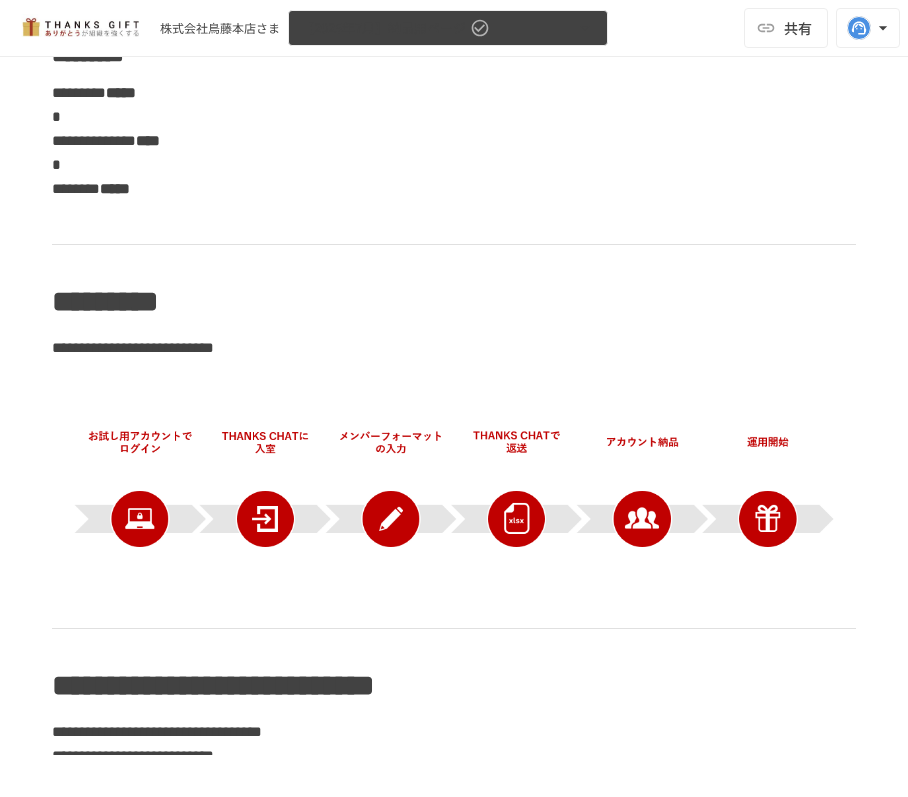 click on "【2025年7月】納品用ページ" at bounding box center [448, 28] 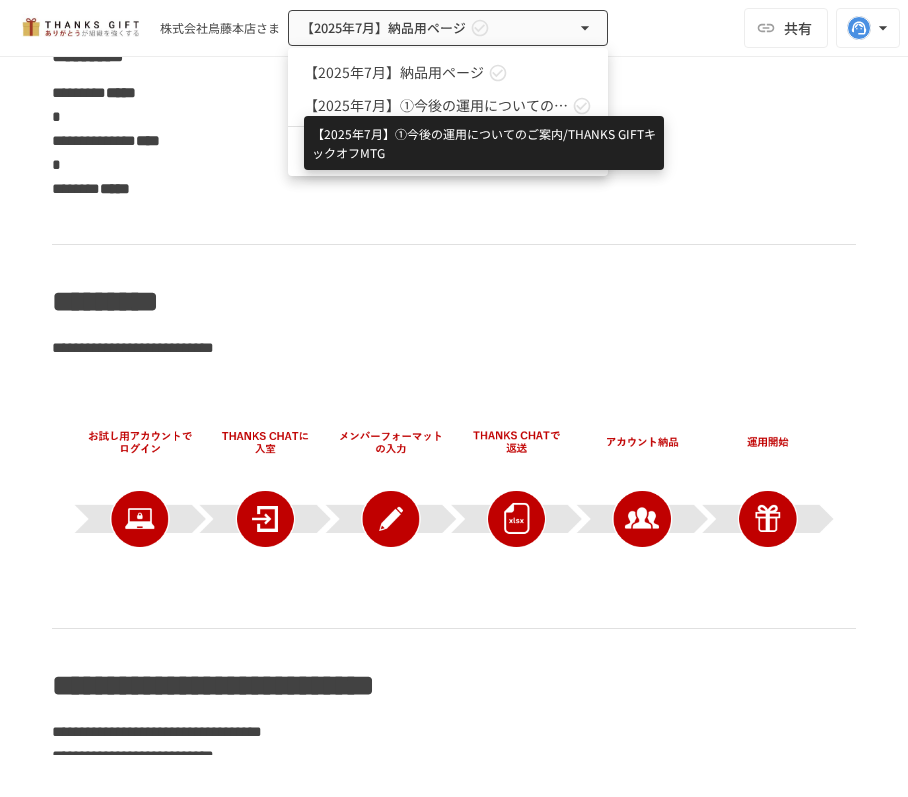 click on "【2025年7月】①今後の運用についてのご案内/THANKS GIFTキックオフMTG" at bounding box center [436, 105] 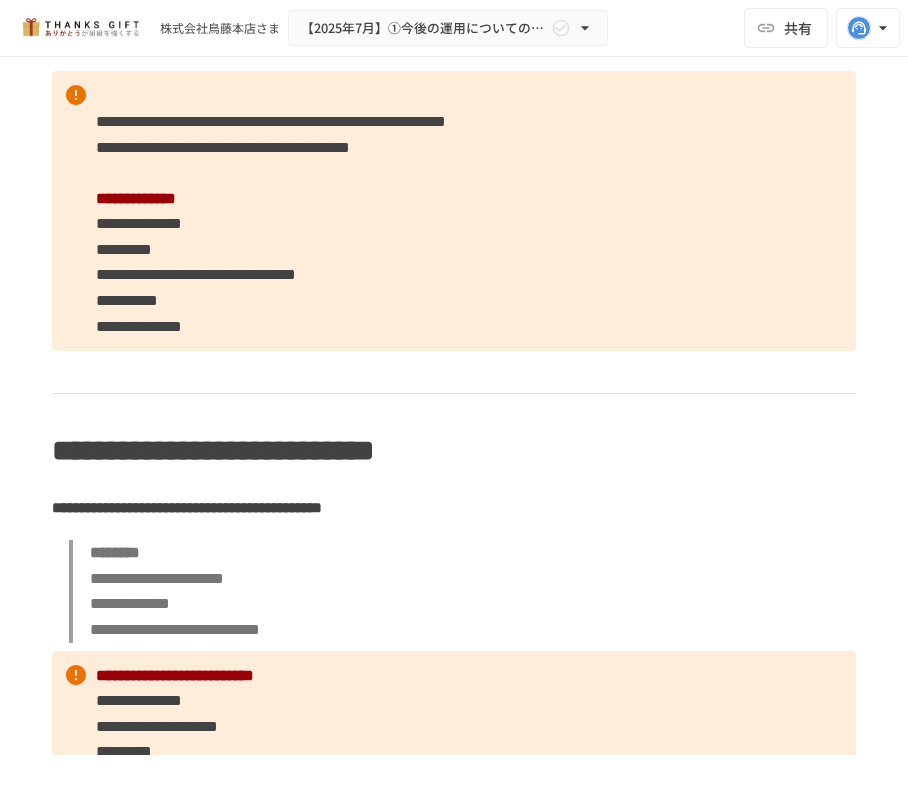 scroll, scrollTop: 3529, scrollLeft: 0, axis: vertical 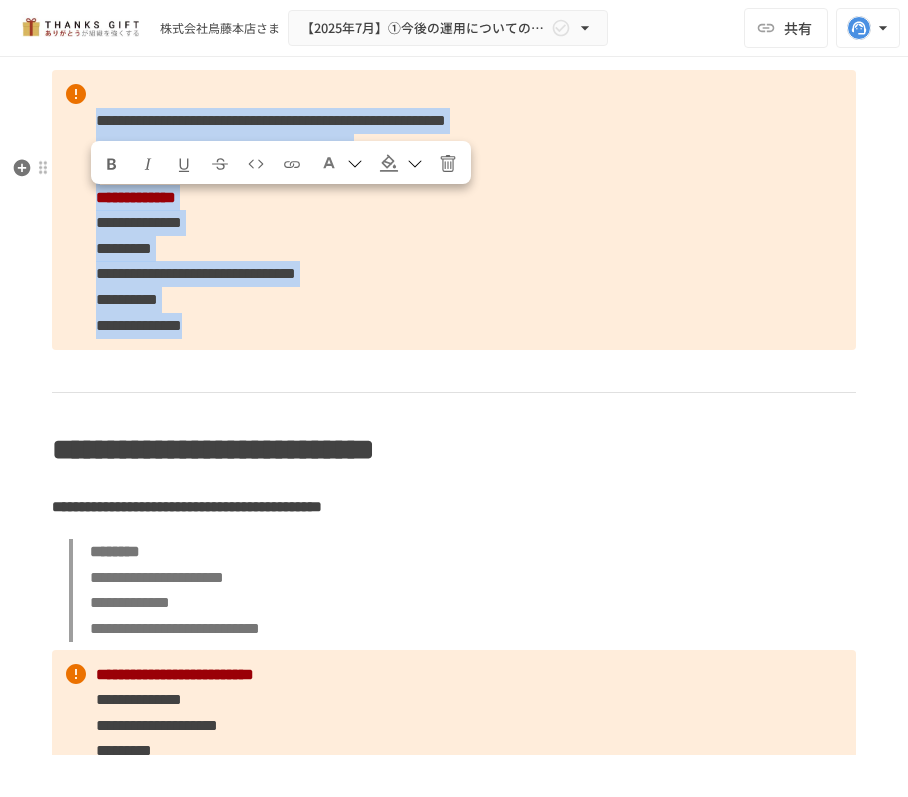 drag, startPoint x: 338, startPoint y: 426, endPoint x: 92, endPoint y: 206, distance: 330.02423 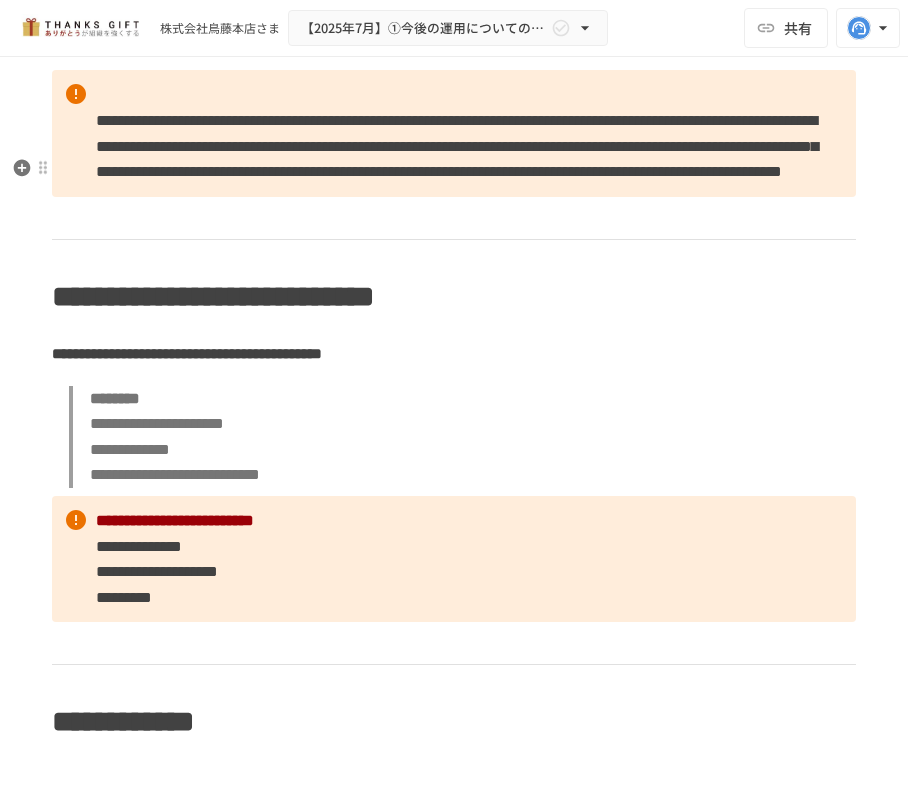 click on "**********" at bounding box center (454, 133) 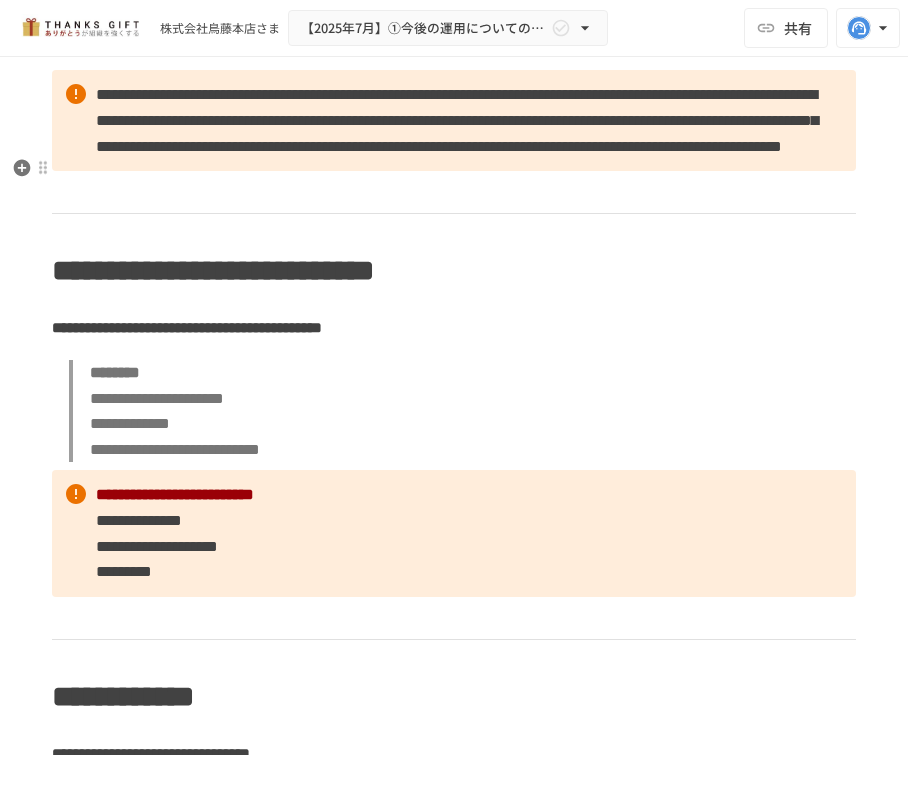 click on "**********" at bounding box center [457, 120] 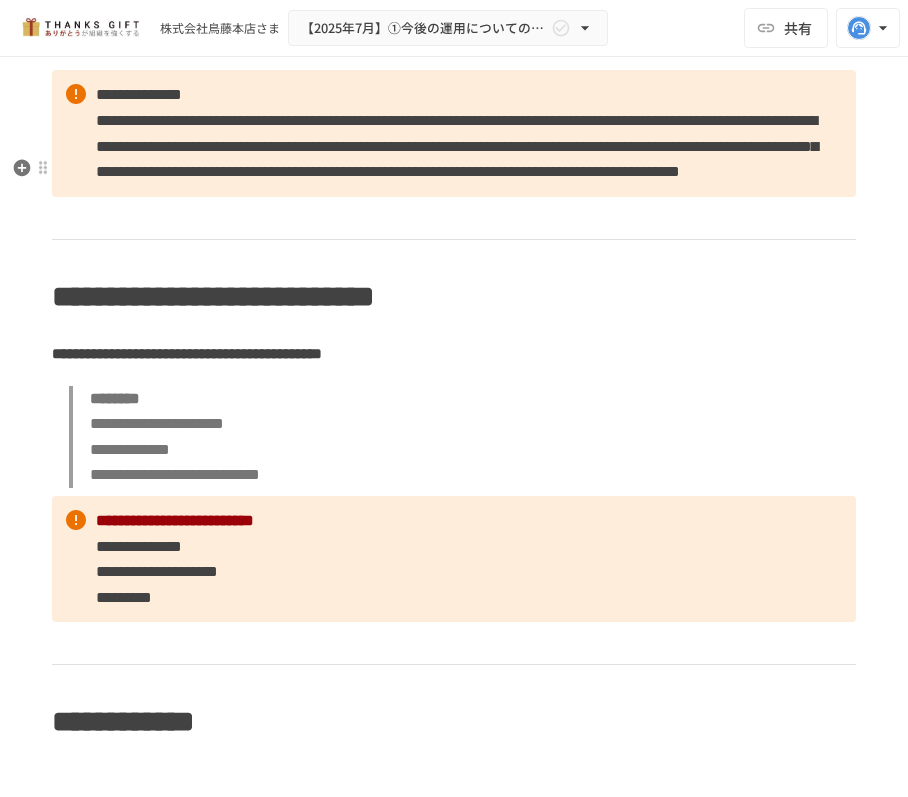 click on "**********" at bounding box center (457, 146) 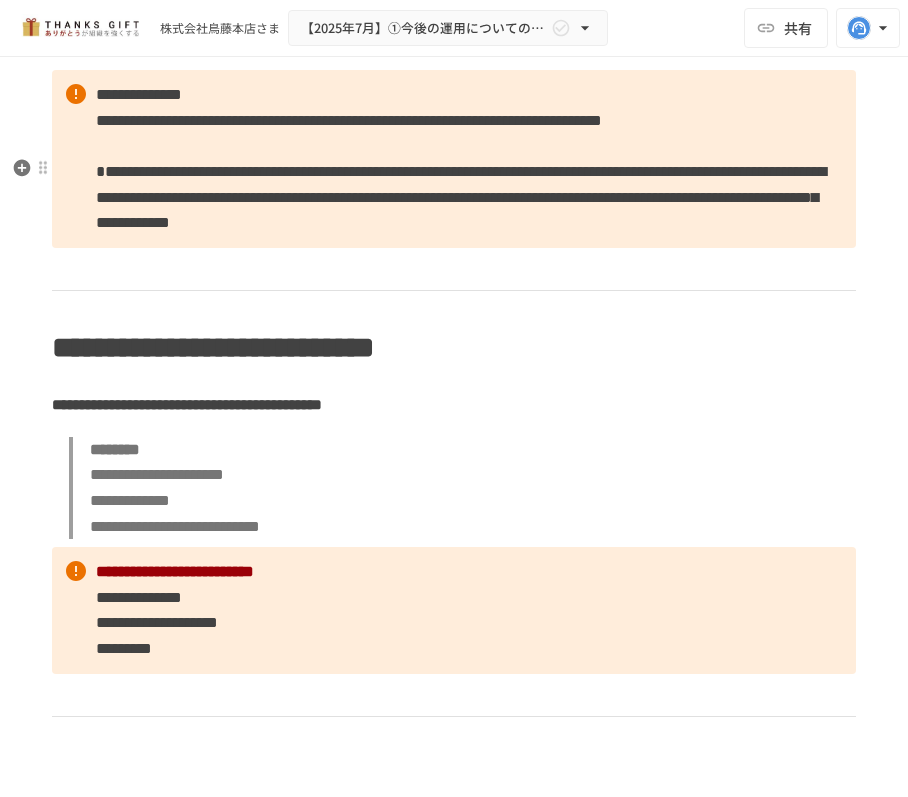 click on "**********" at bounding box center (461, 197) 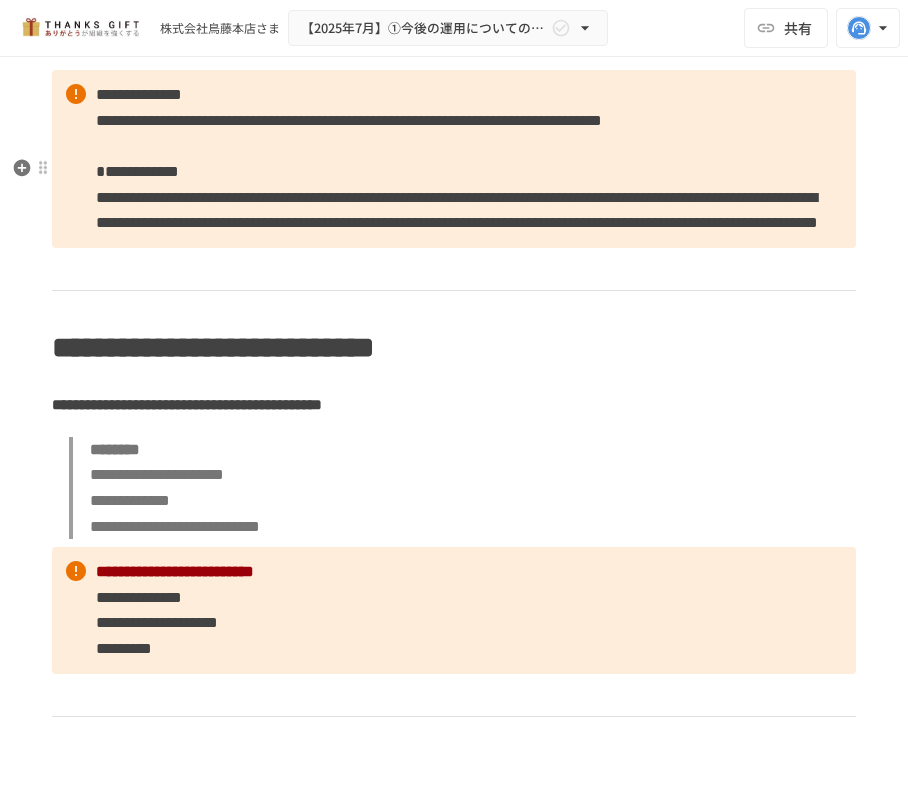 click on "**********" at bounding box center (457, 210) 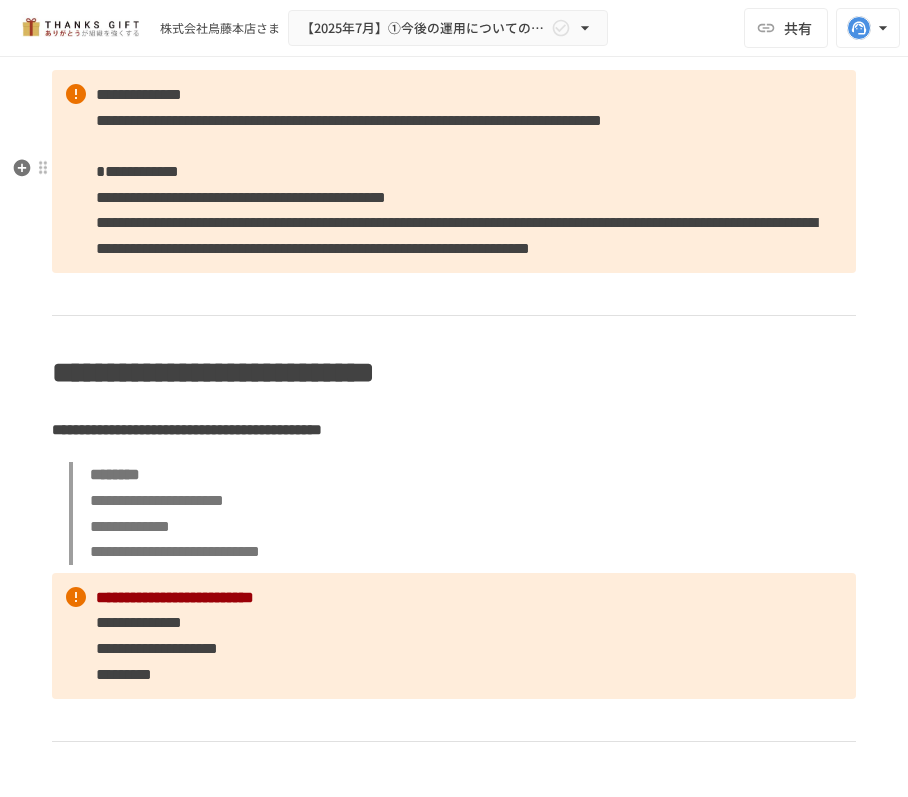 click on "**********" at bounding box center [456, 235] 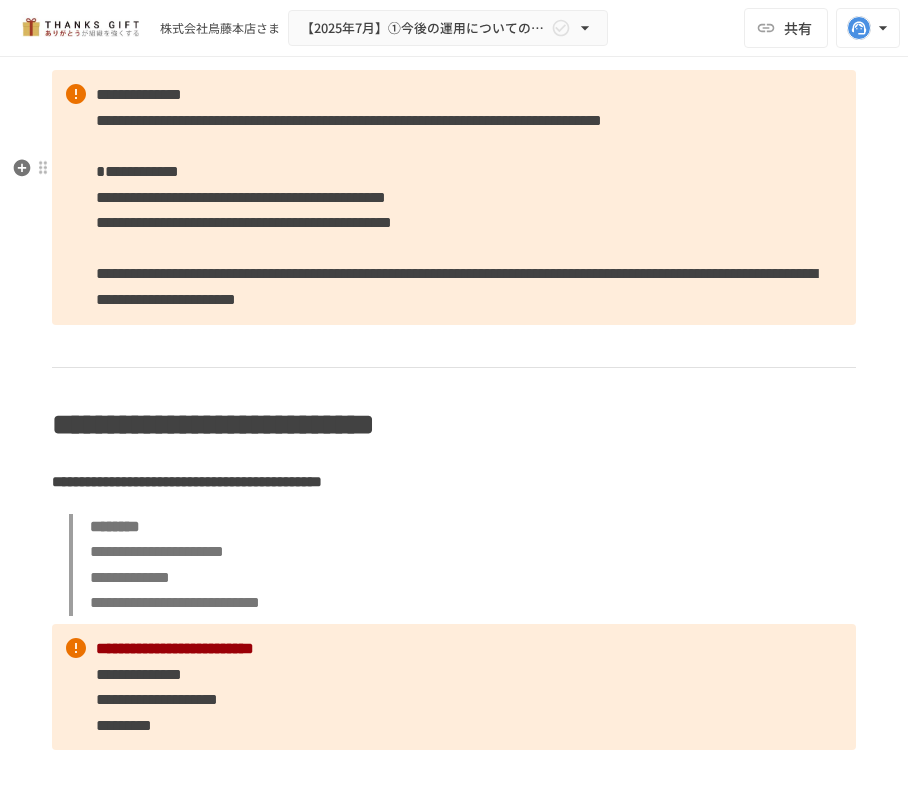 click on "**********" at bounding box center (456, 286) 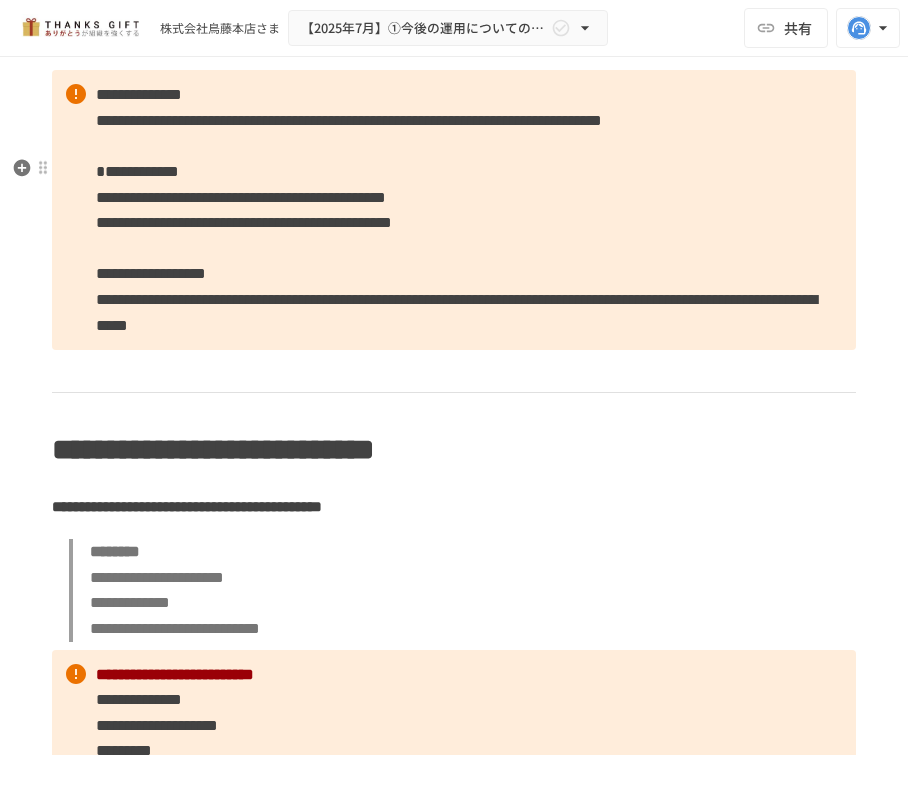 click on "**********" at bounding box center [456, 312] 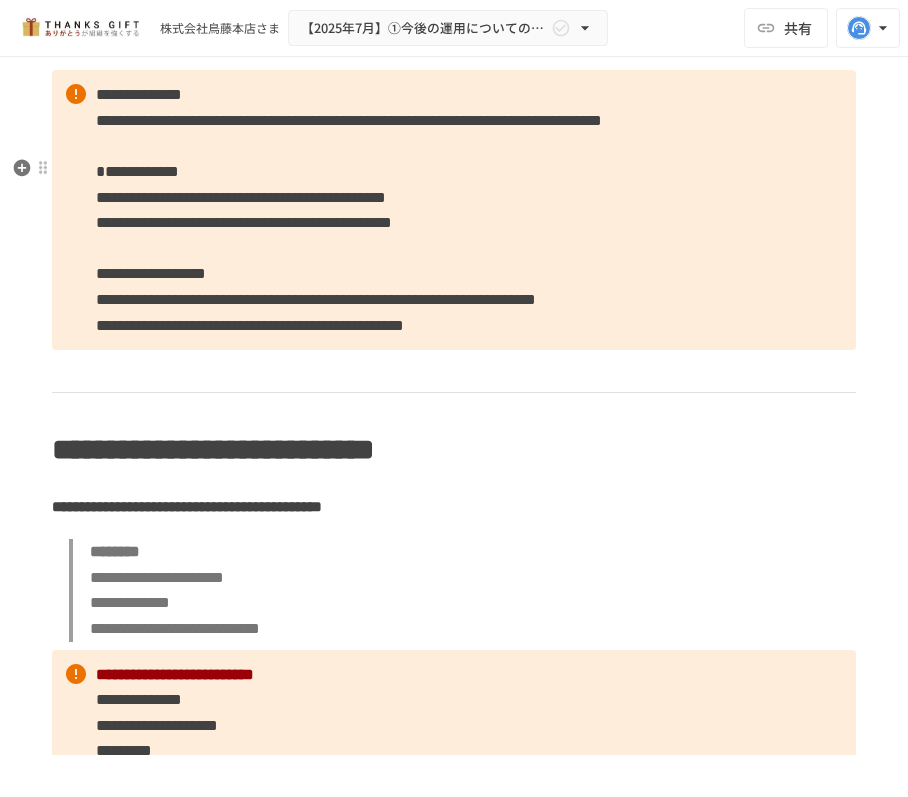 click on "**********" at bounding box center (454, 210) 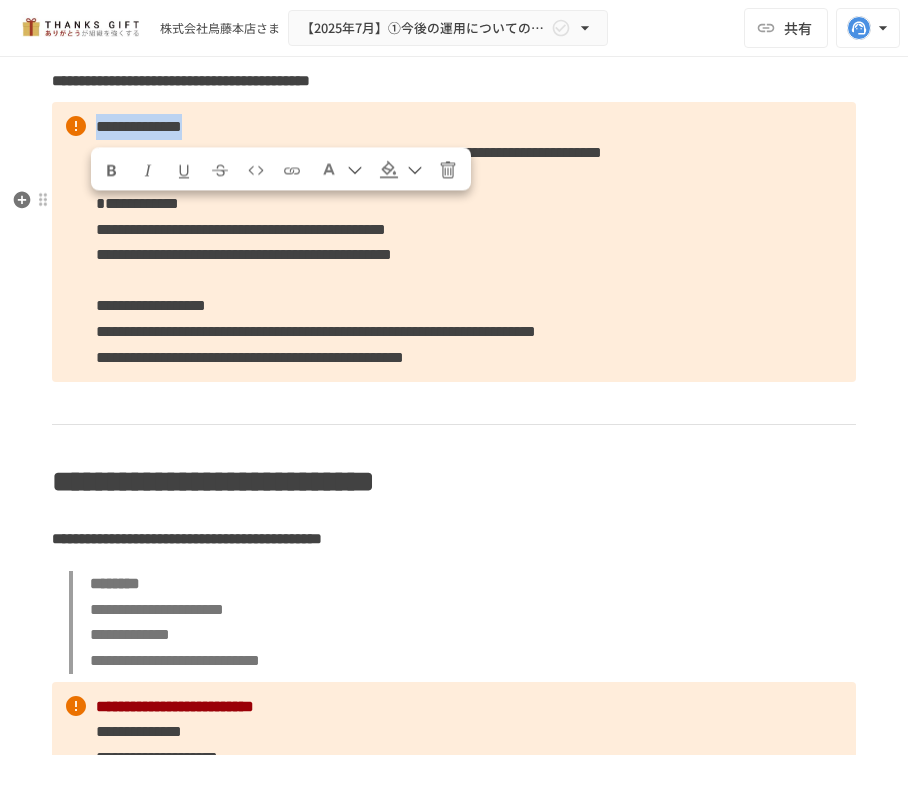 drag, startPoint x: 316, startPoint y: 210, endPoint x: 98, endPoint y: 209, distance: 218.00229 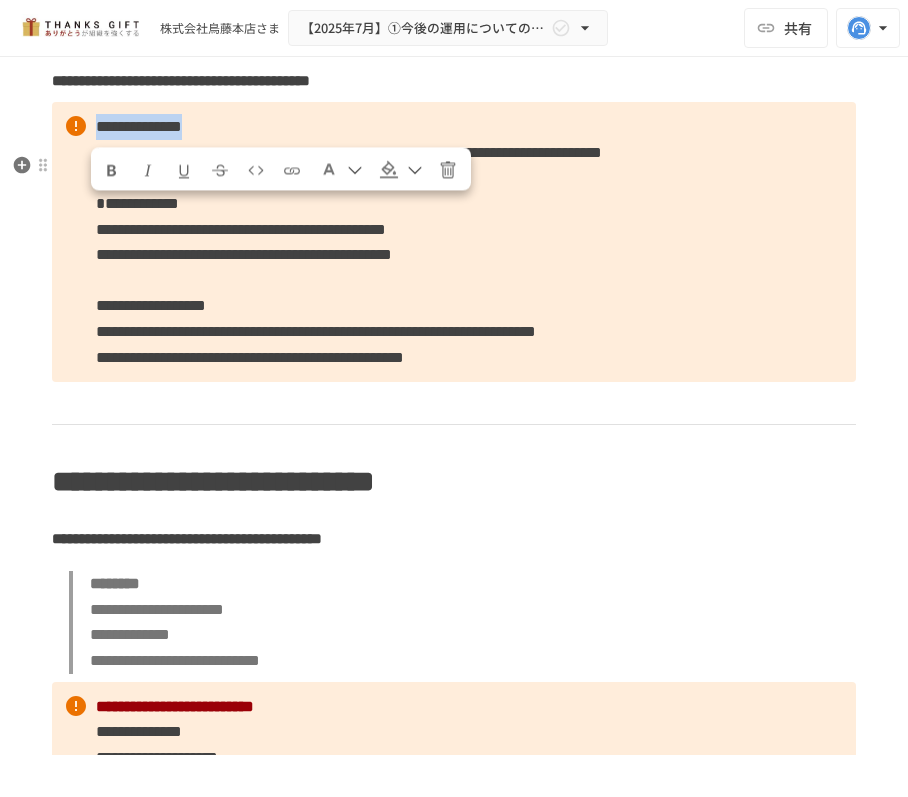click at bounding box center [112, 170] 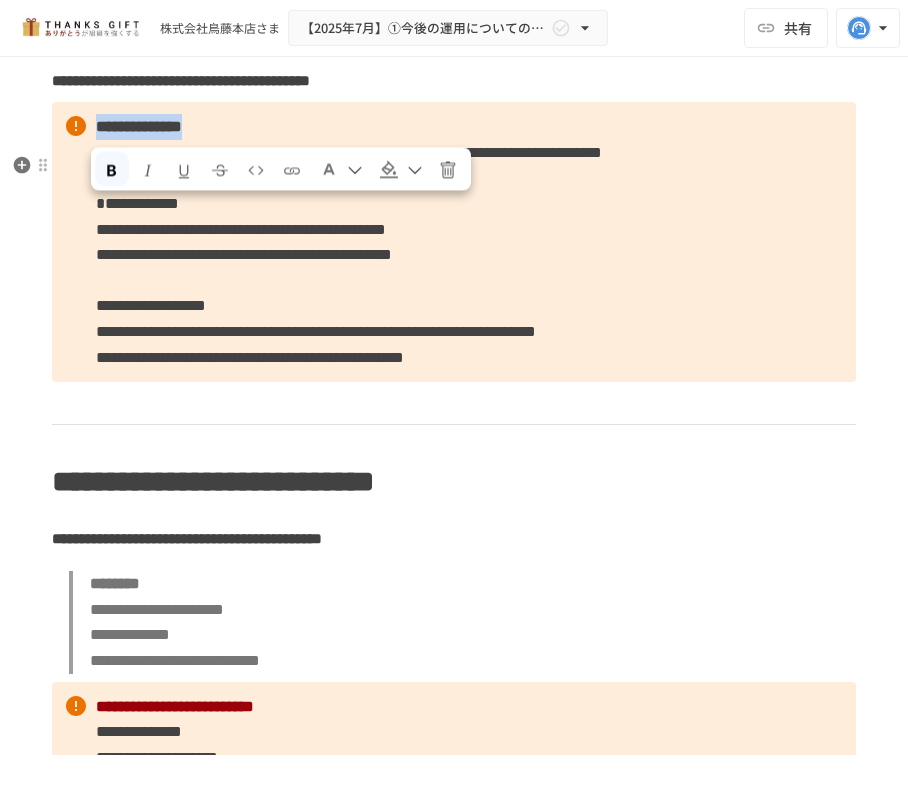 click at bounding box center [341, 168] 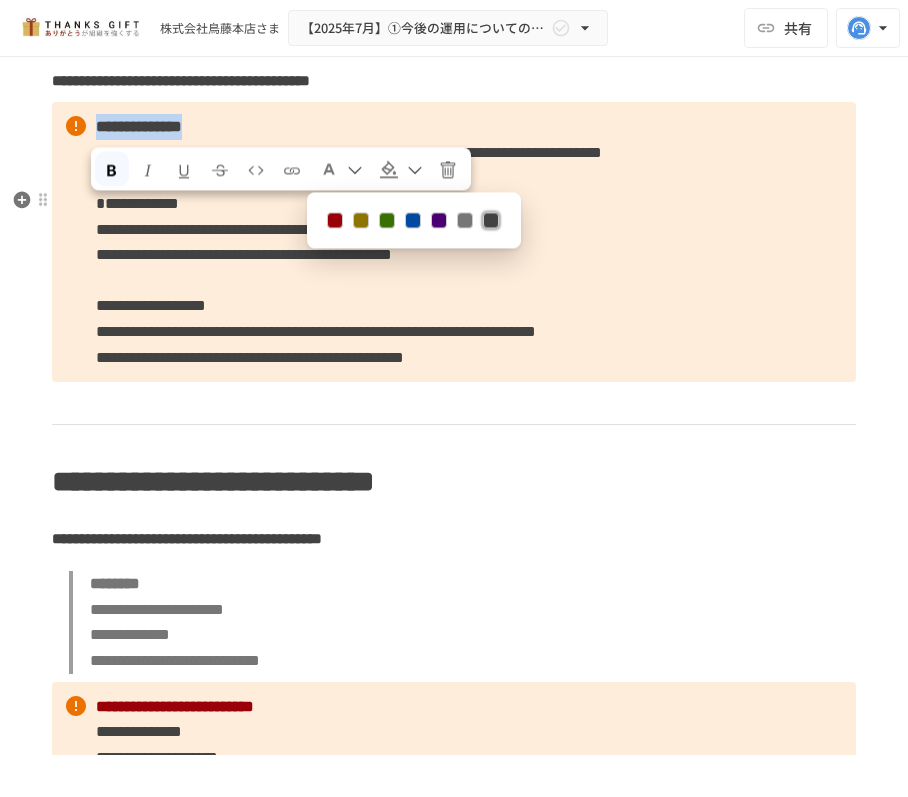 click at bounding box center [335, 220] 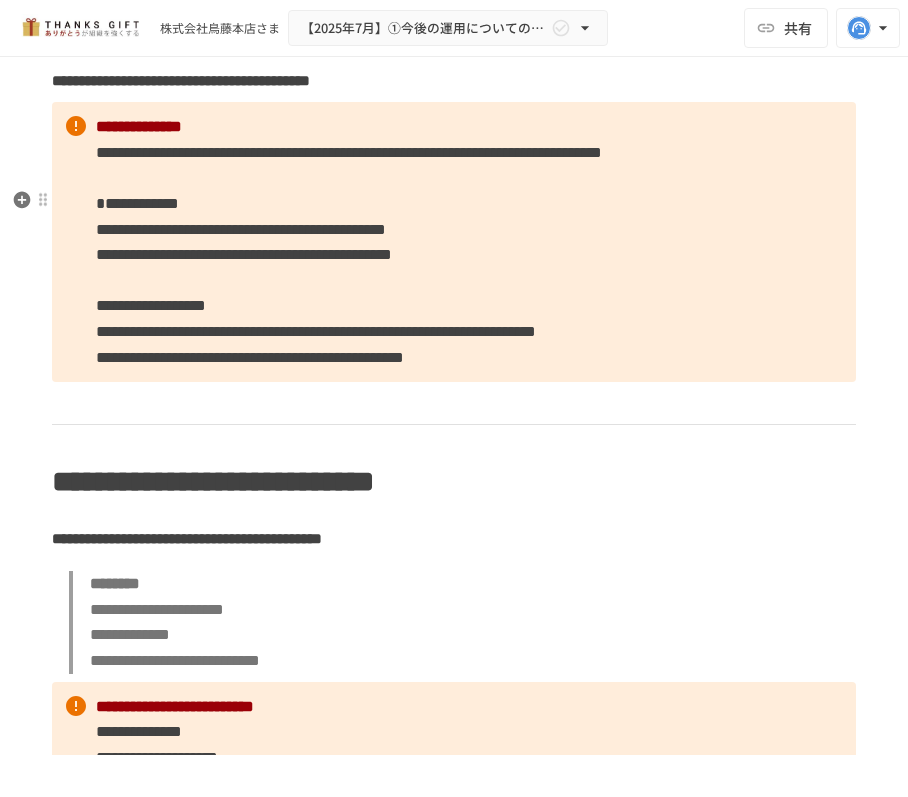 click on "**********" at bounding box center [241, 229] 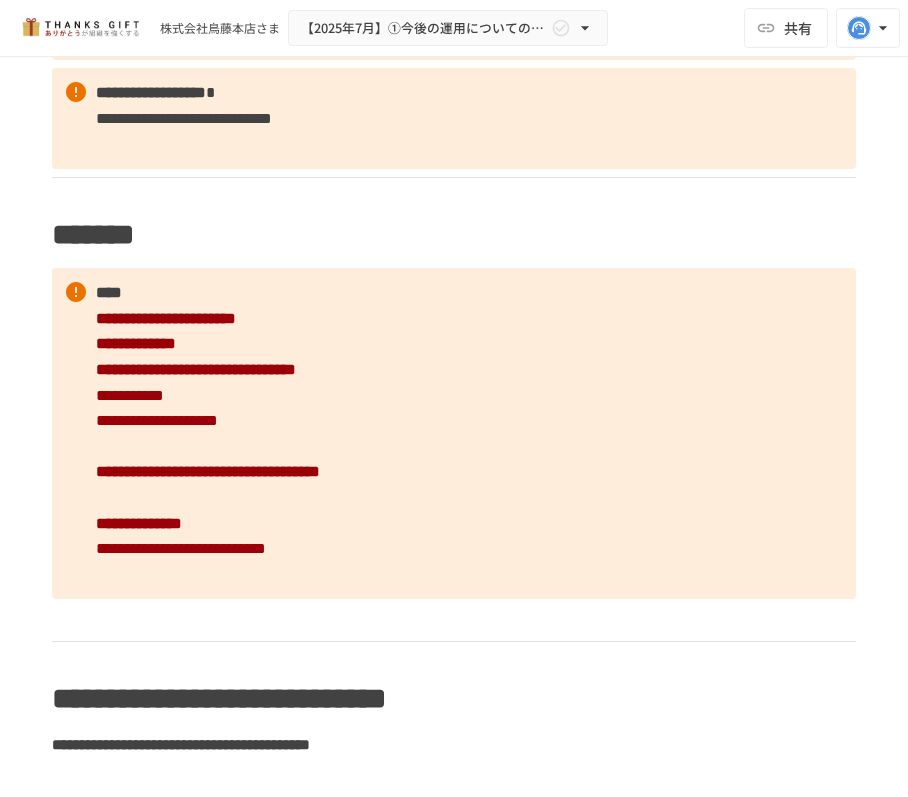 scroll, scrollTop: 2830, scrollLeft: 0, axis: vertical 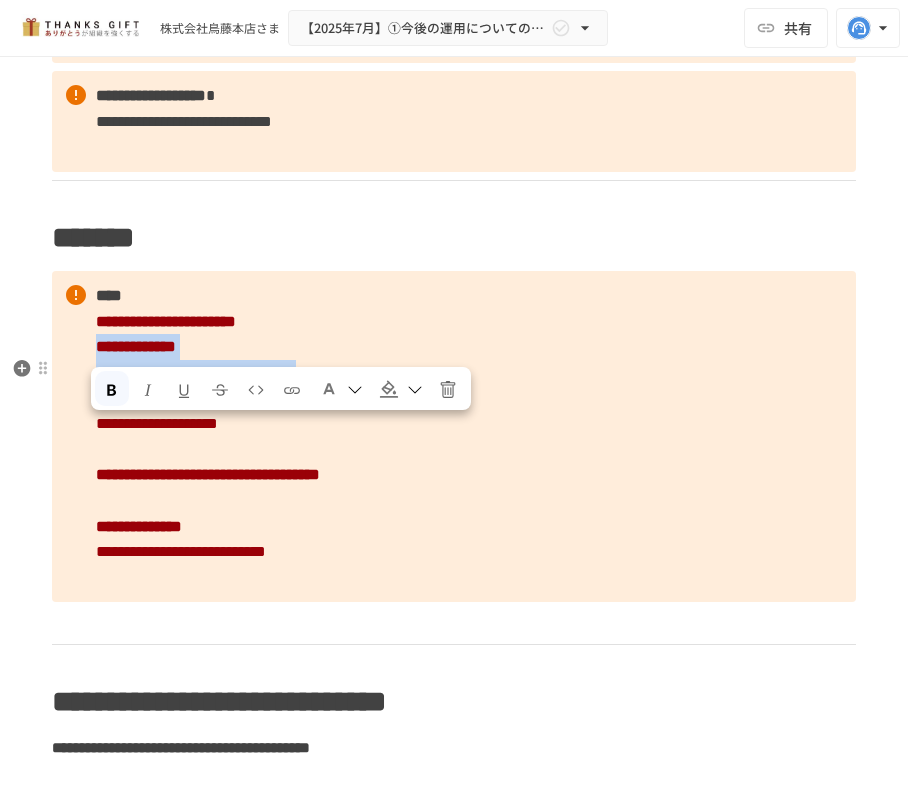 drag, startPoint x: 90, startPoint y: 434, endPoint x: 638, endPoint y: 457, distance: 548.4824 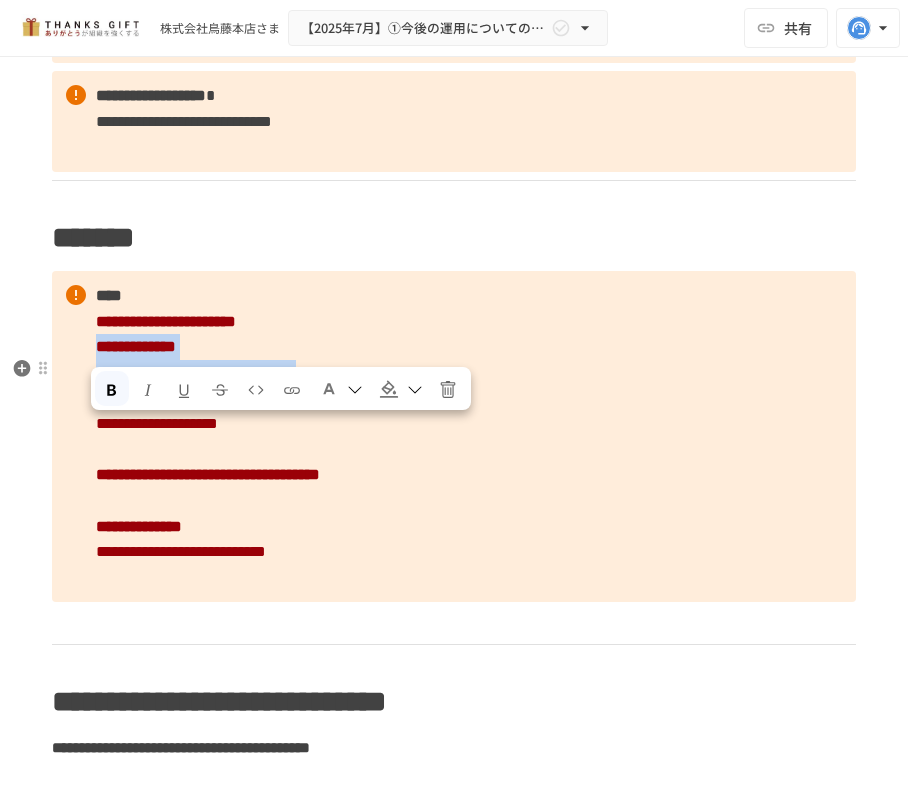click on "**********" at bounding box center [454, 436] 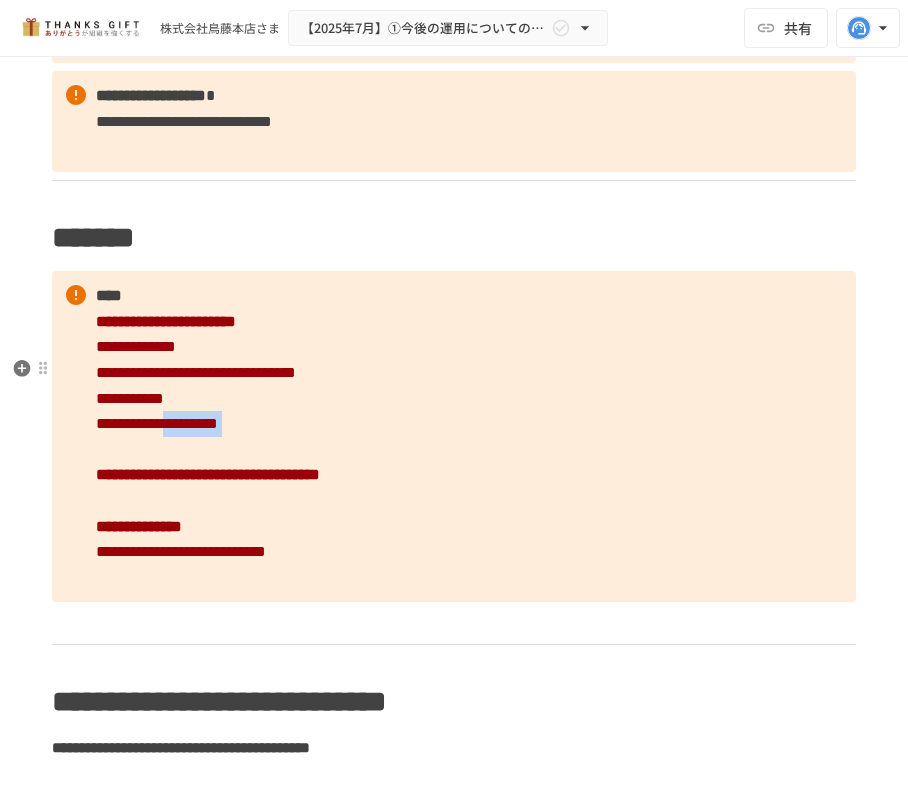click on "**********" at bounding box center [454, 436] 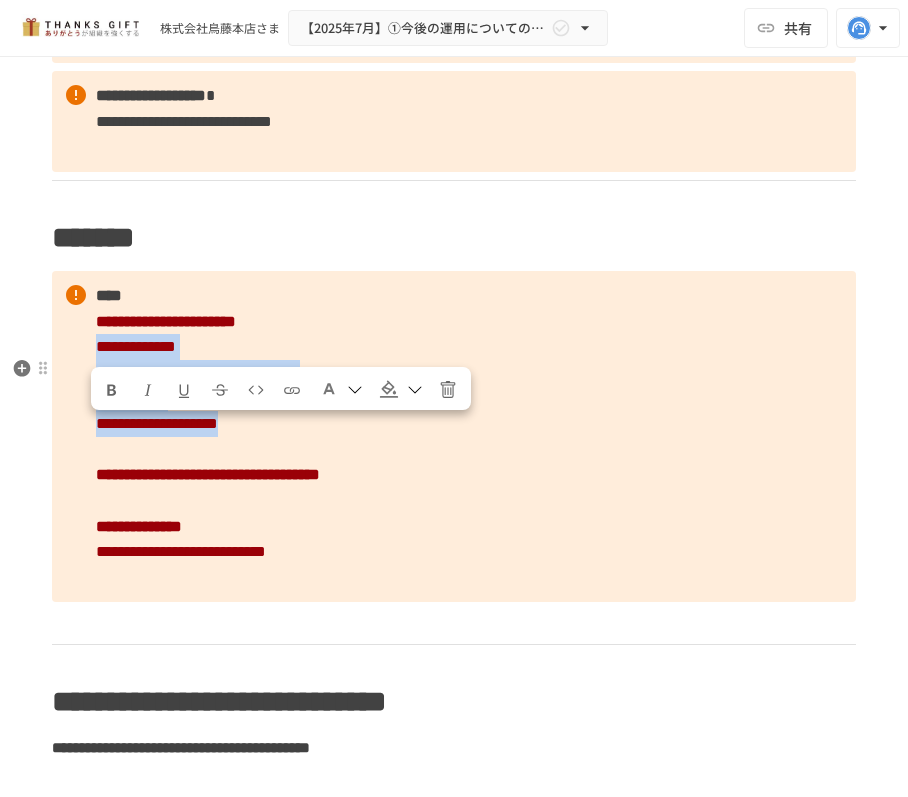 drag, startPoint x: 86, startPoint y: 434, endPoint x: 421, endPoint y: 496, distance: 340.689 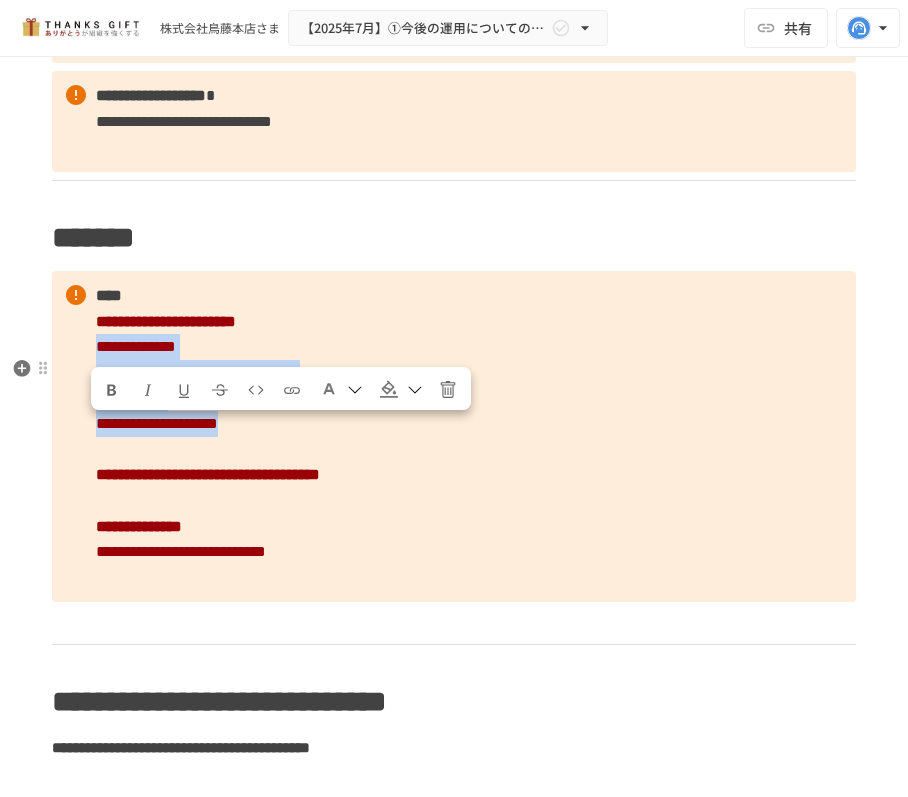 click on "**********" at bounding box center (454, 436) 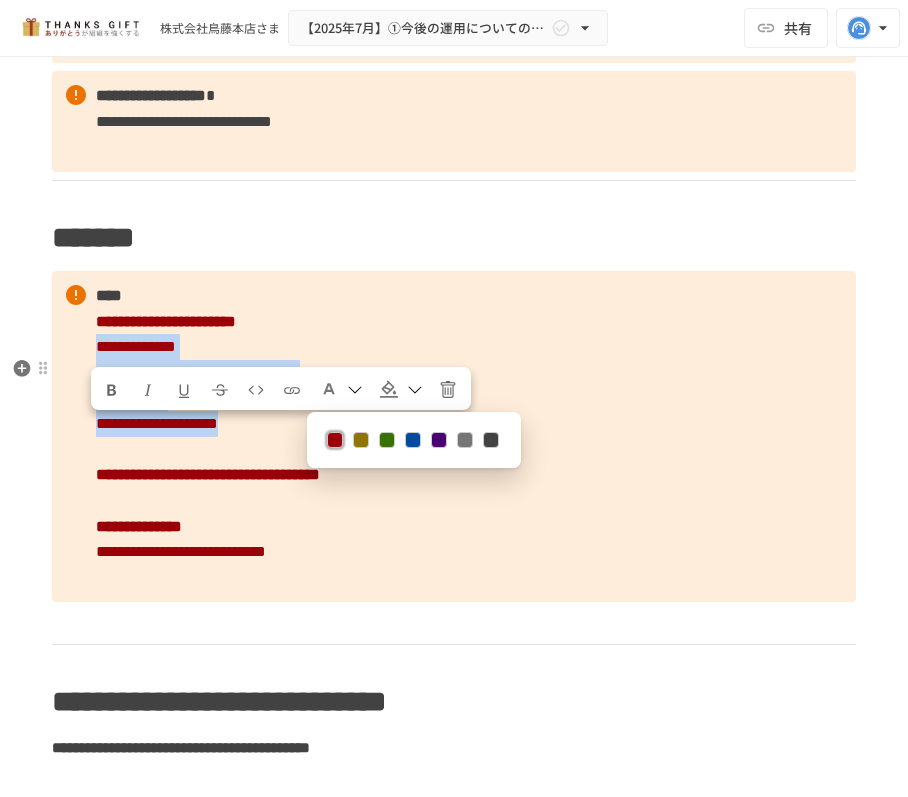click at bounding box center [491, 440] 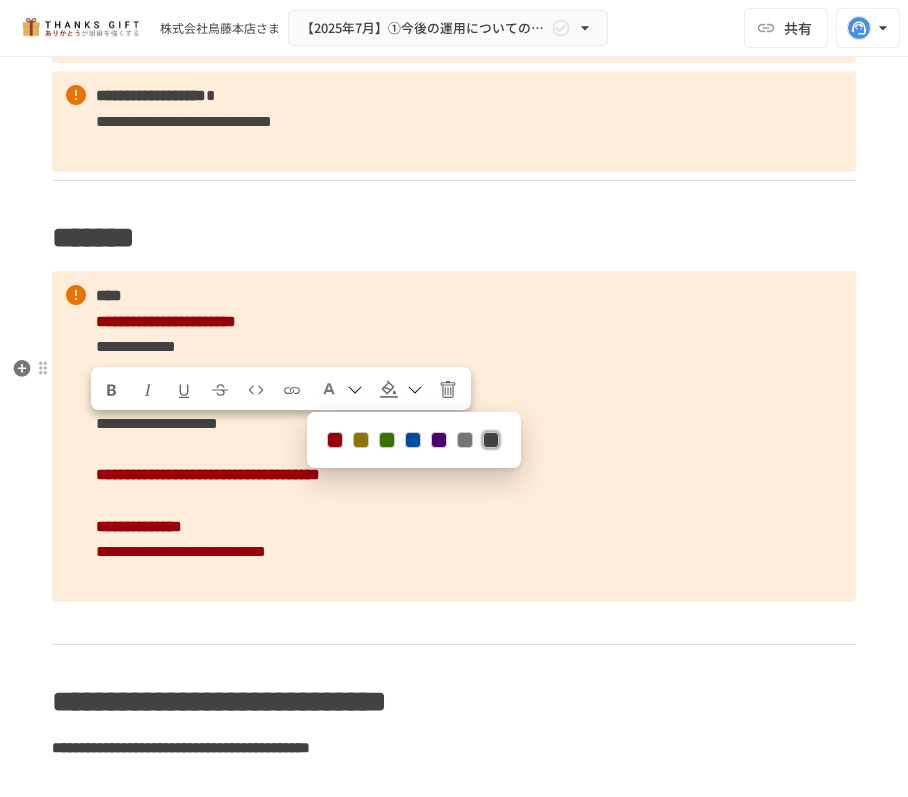 click on "**********" at bounding box center (454, 436) 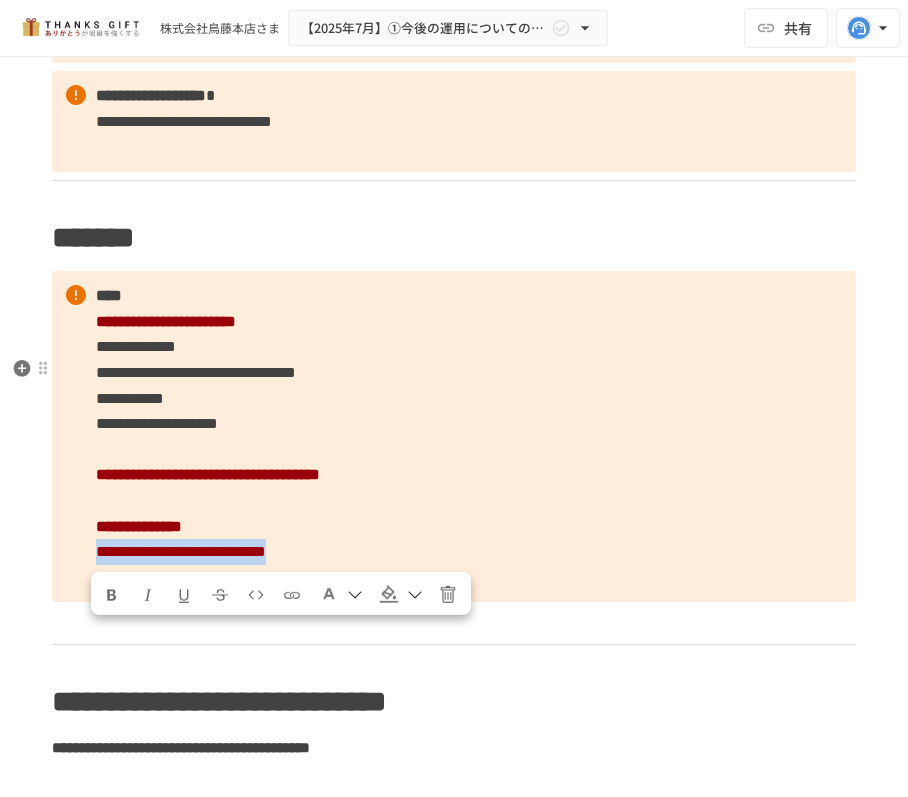 drag, startPoint x: 549, startPoint y: 645, endPoint x: 93, endPoint y: 638, distance: 456.0537 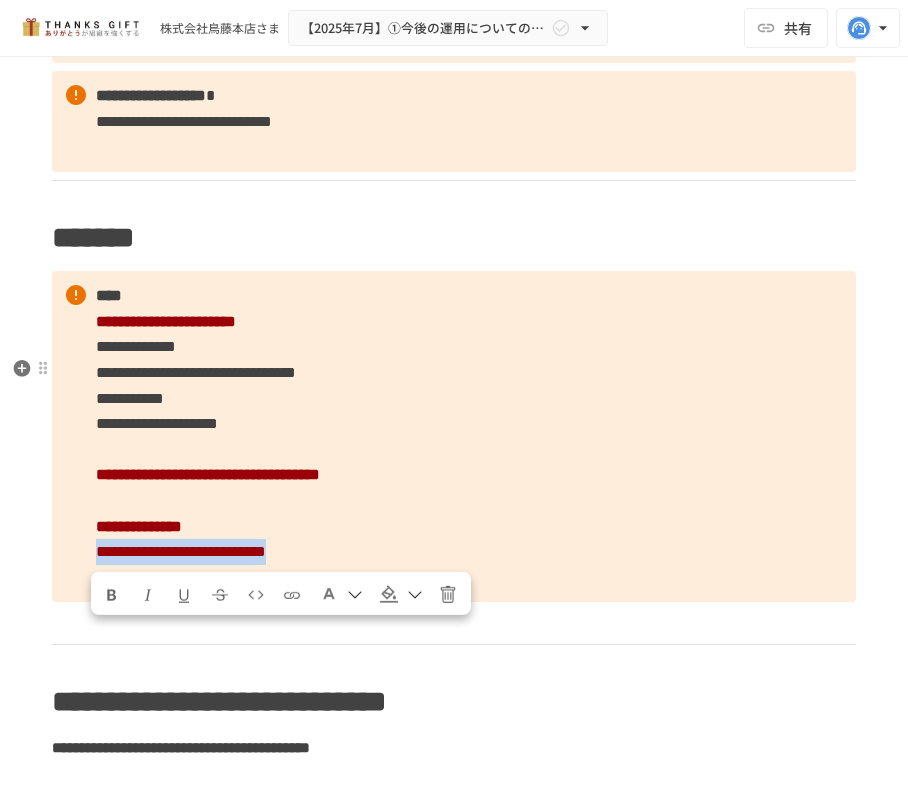 click on "**********" at bounding box center [454, 436] 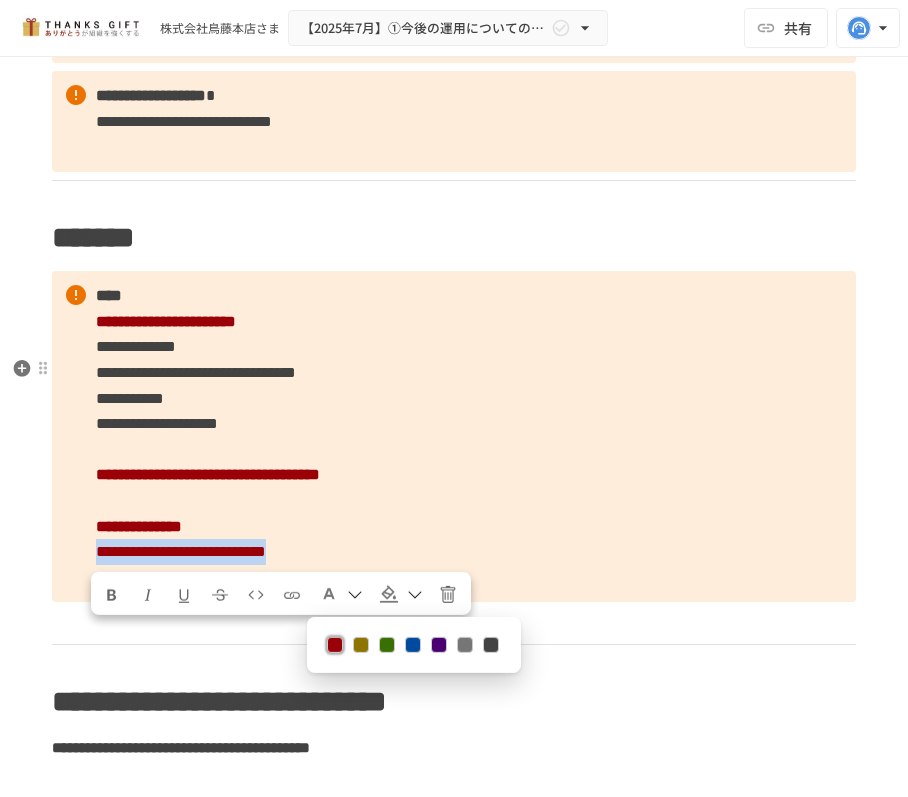 click at bounding box center (491, 645) 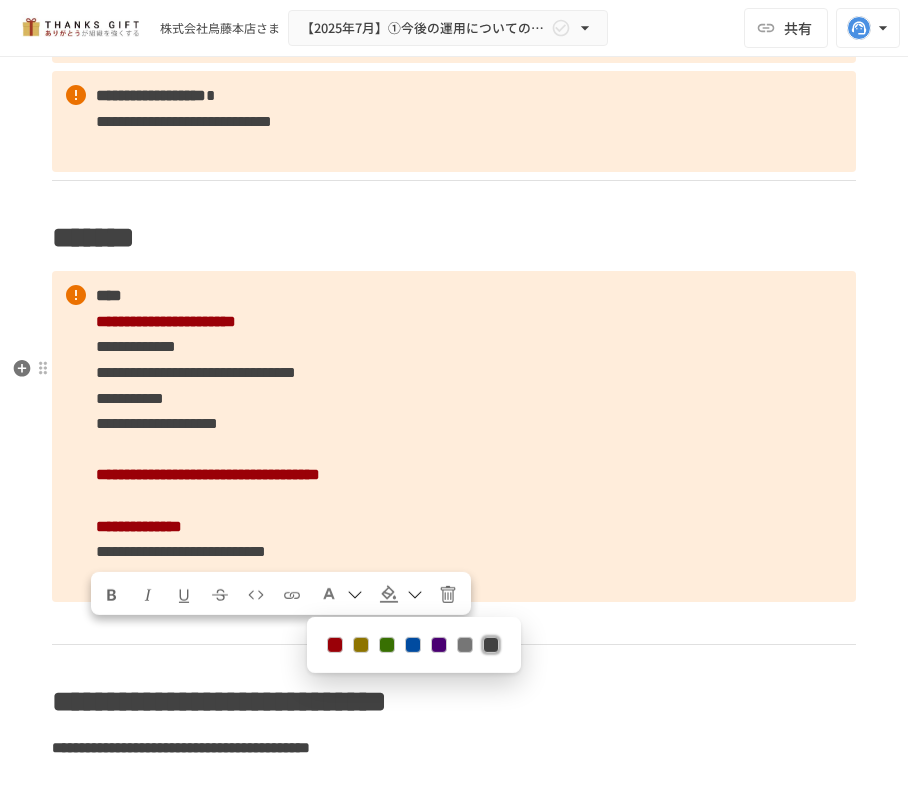 click on "**********" at bounding box center (454, 436) 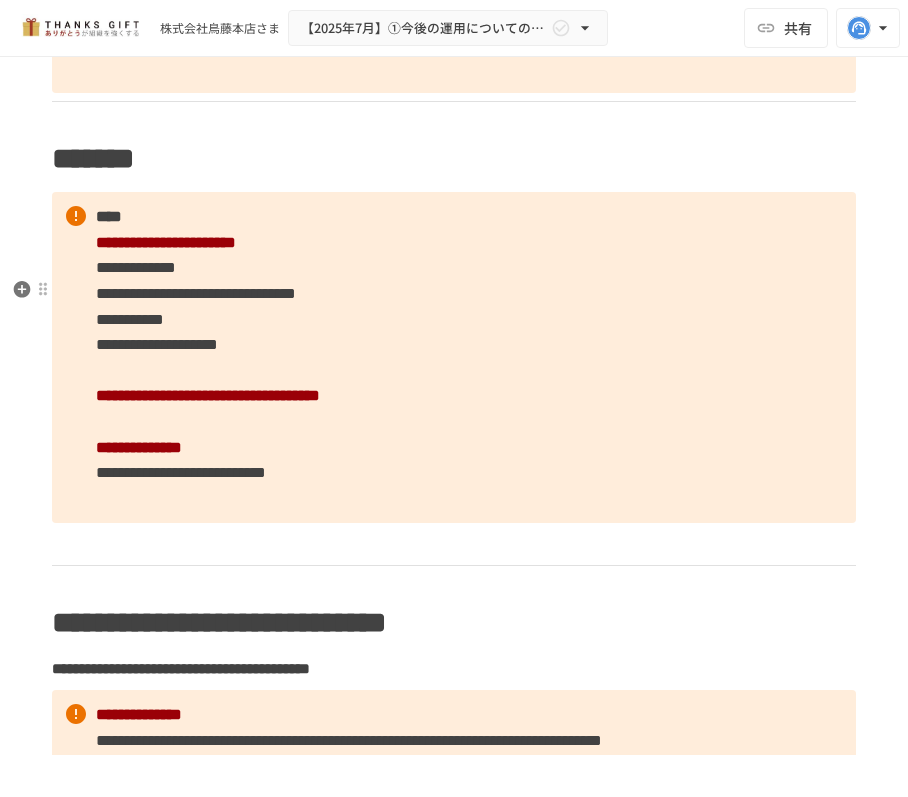 scroll, scrollTop: 2964, scrollLeft: 0, axis: vertical 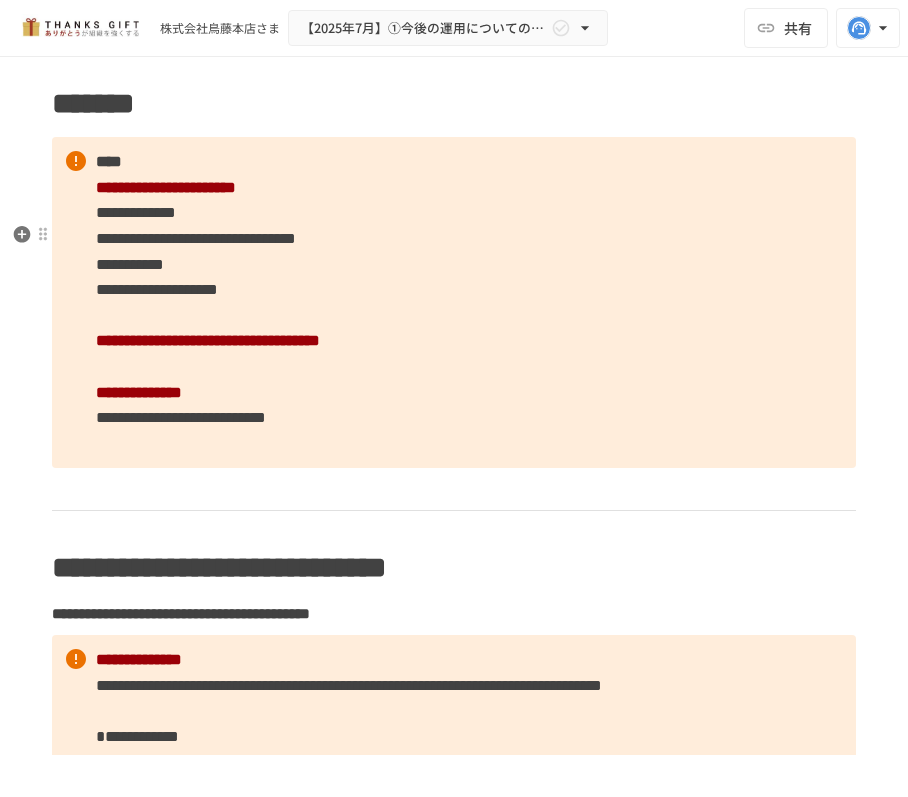 click on "**********" at bounding box center [454, 302] 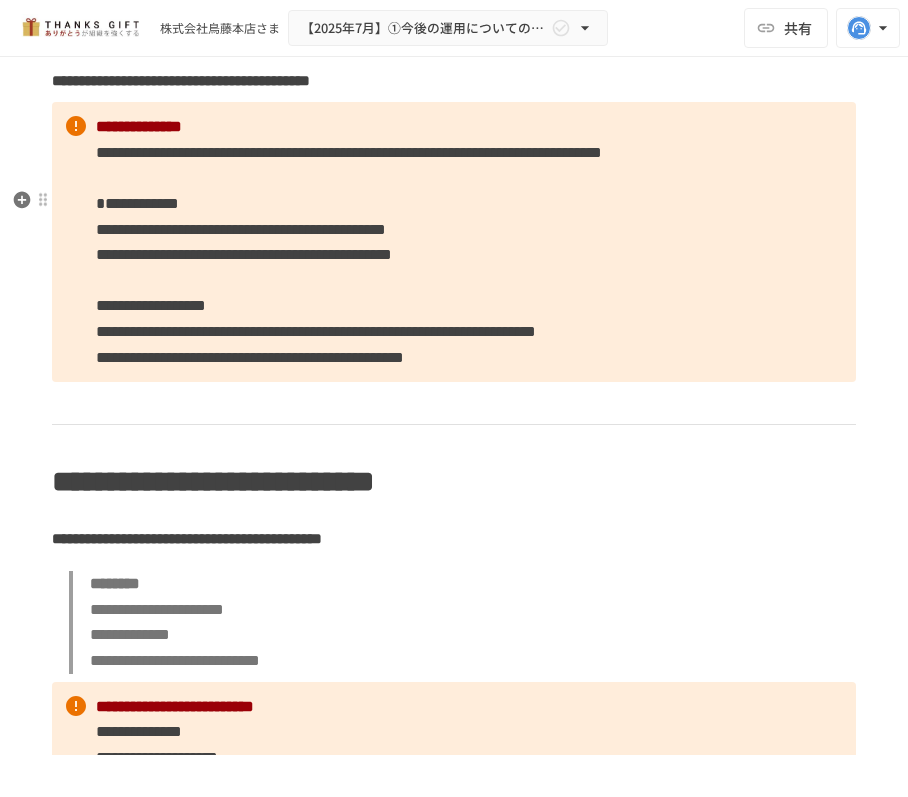 scroll, scrollTop: 3364, scrollLeft: 0, axis: vertical 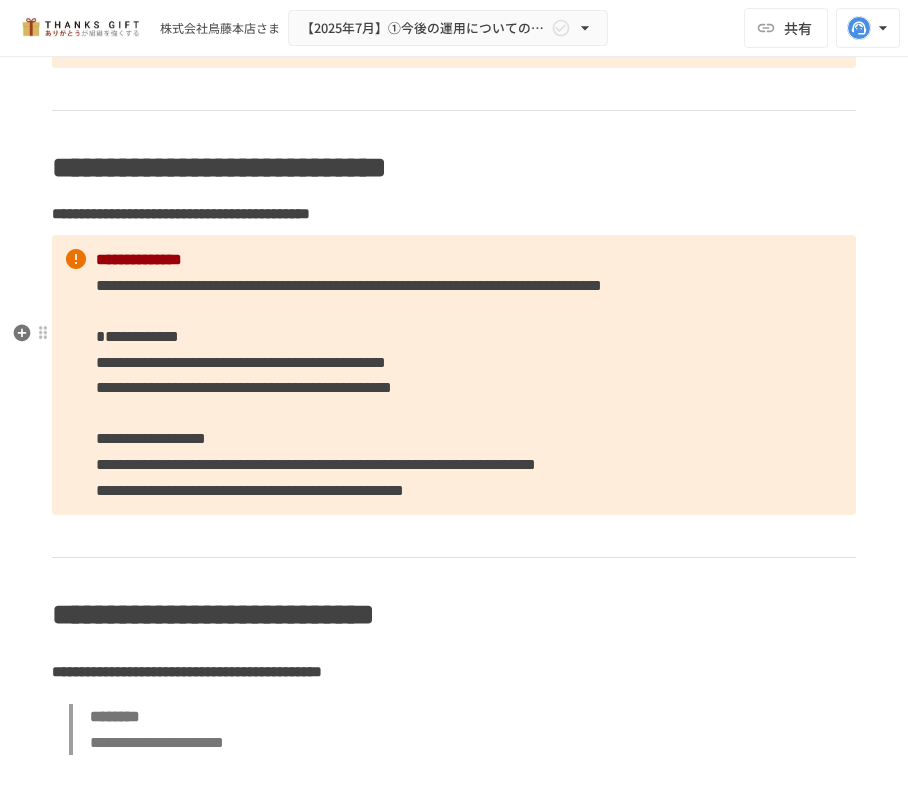 click on "**********" at bounding box center [454, 375] 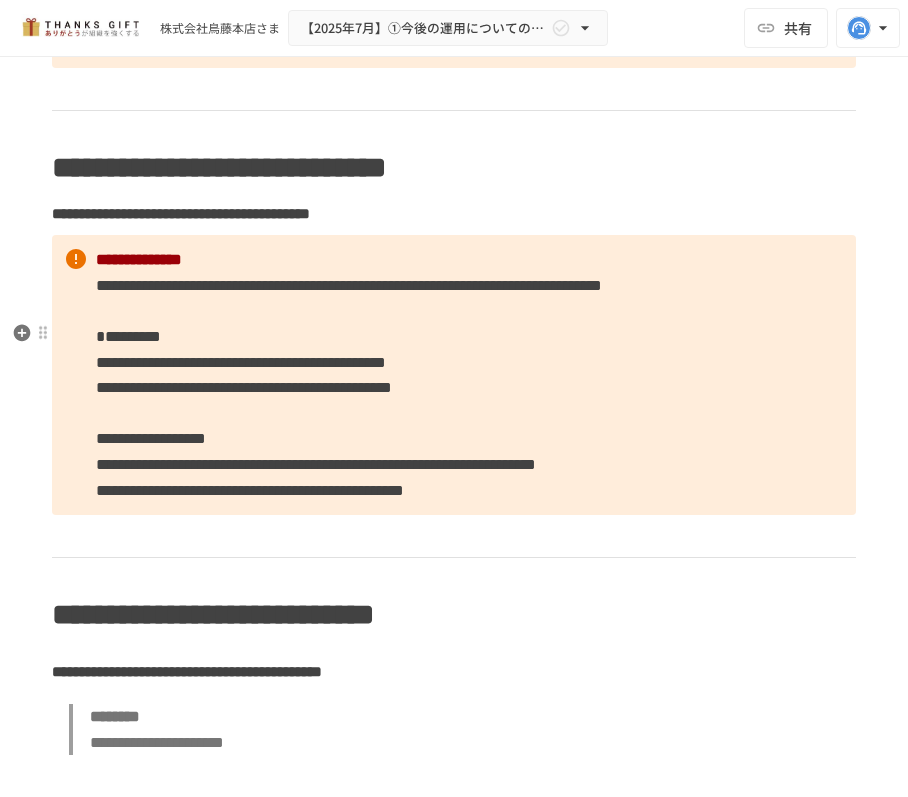 click on "**********" at bounding box center (151, 438) 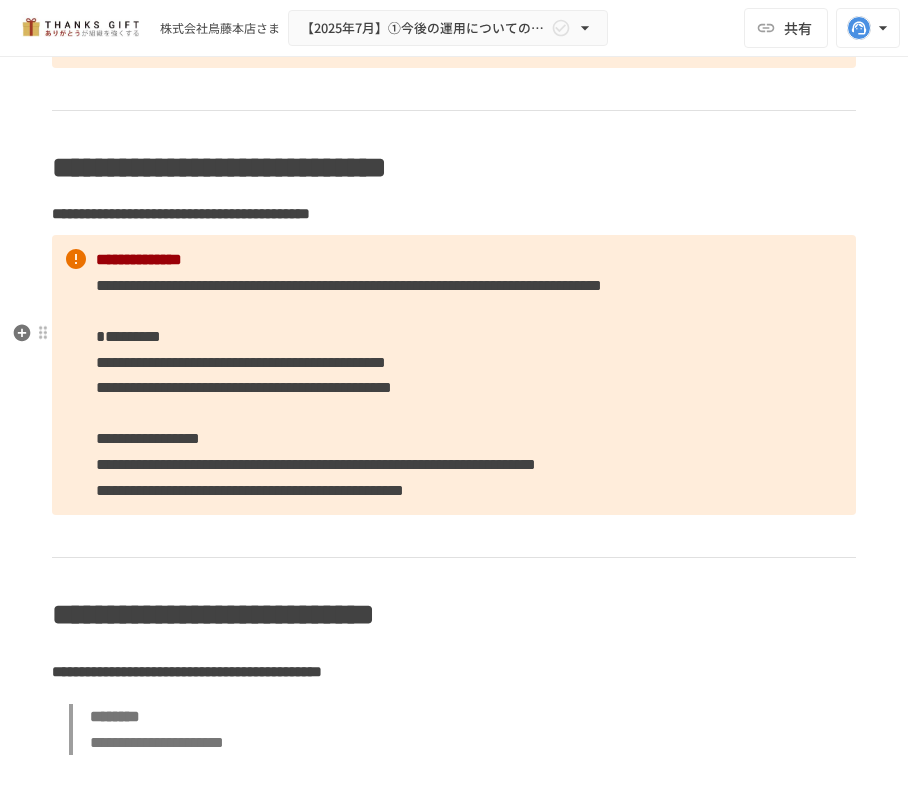 click on "**********" at bounding box center (139, 259) 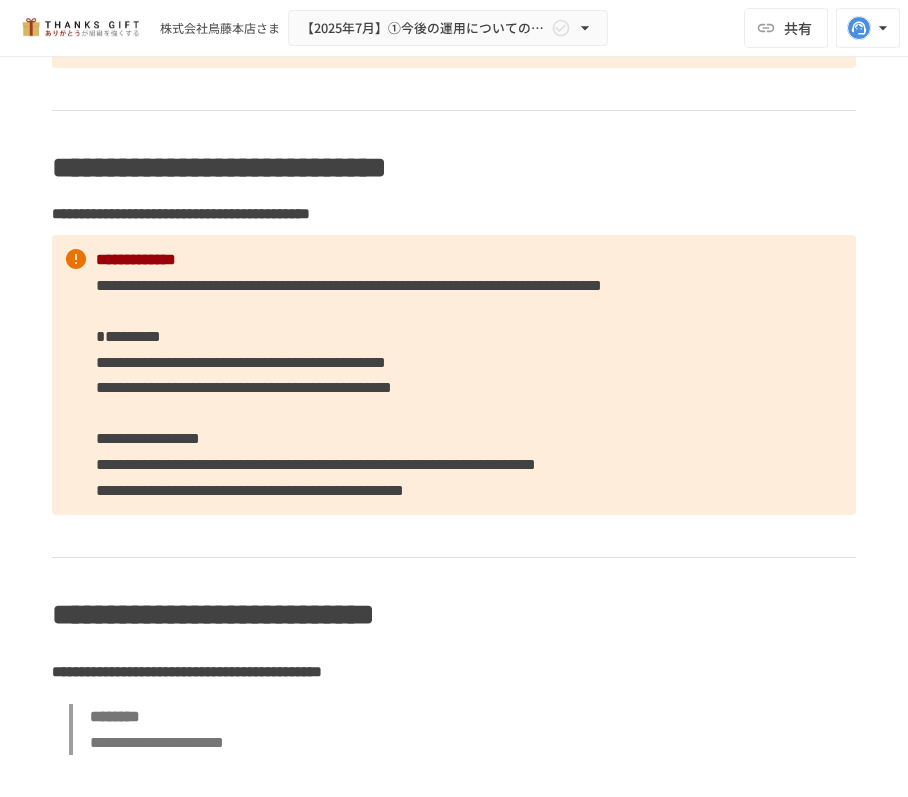 type 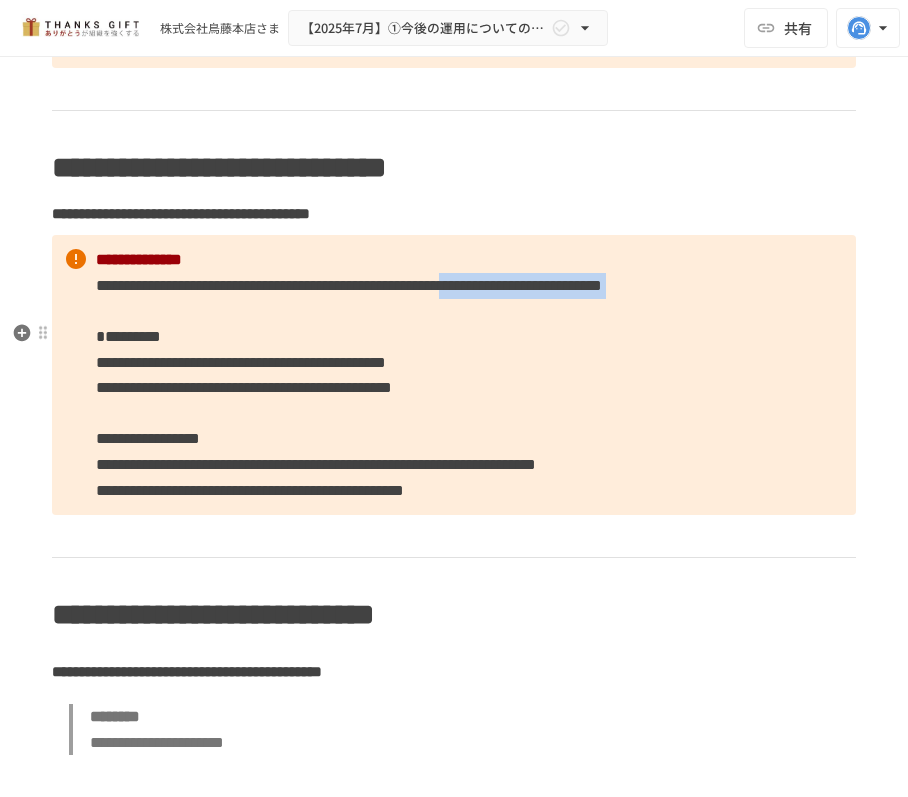 click on "**********" at bounding box center [454, 375] 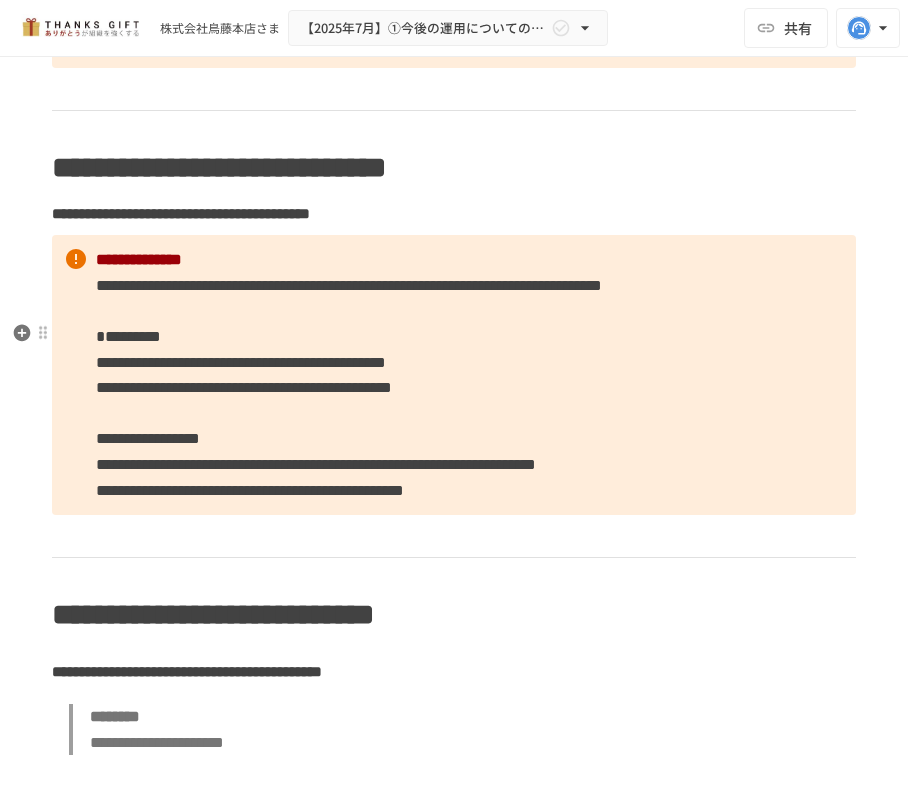 click on "**********" at bounding box center (241, 362) 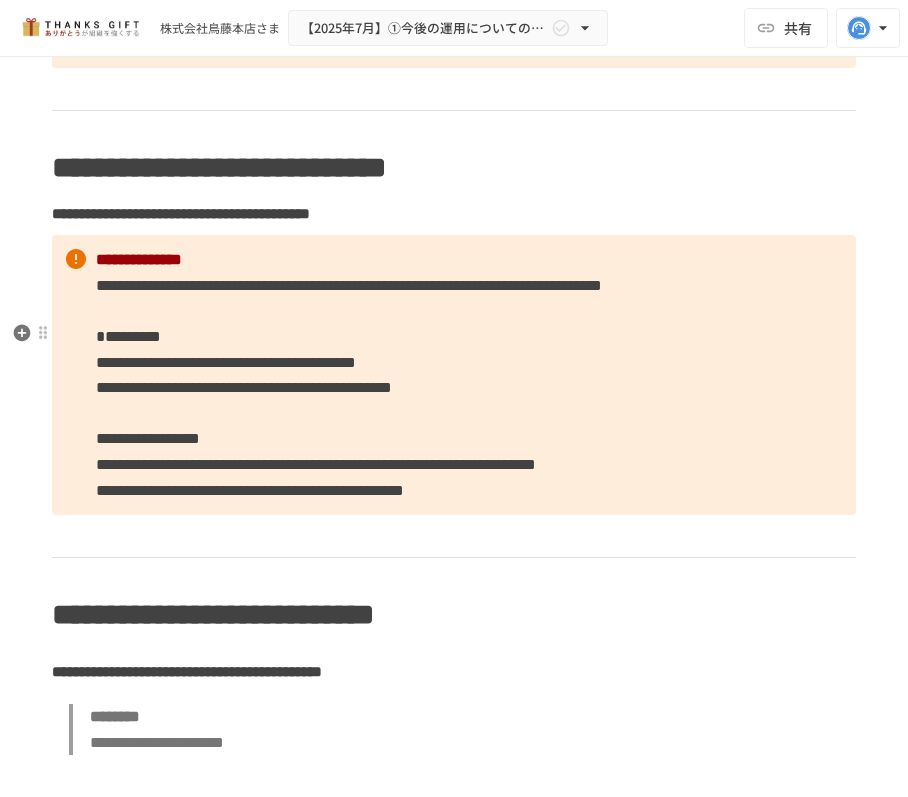 click on "**********" at bounding box center (244, 387) 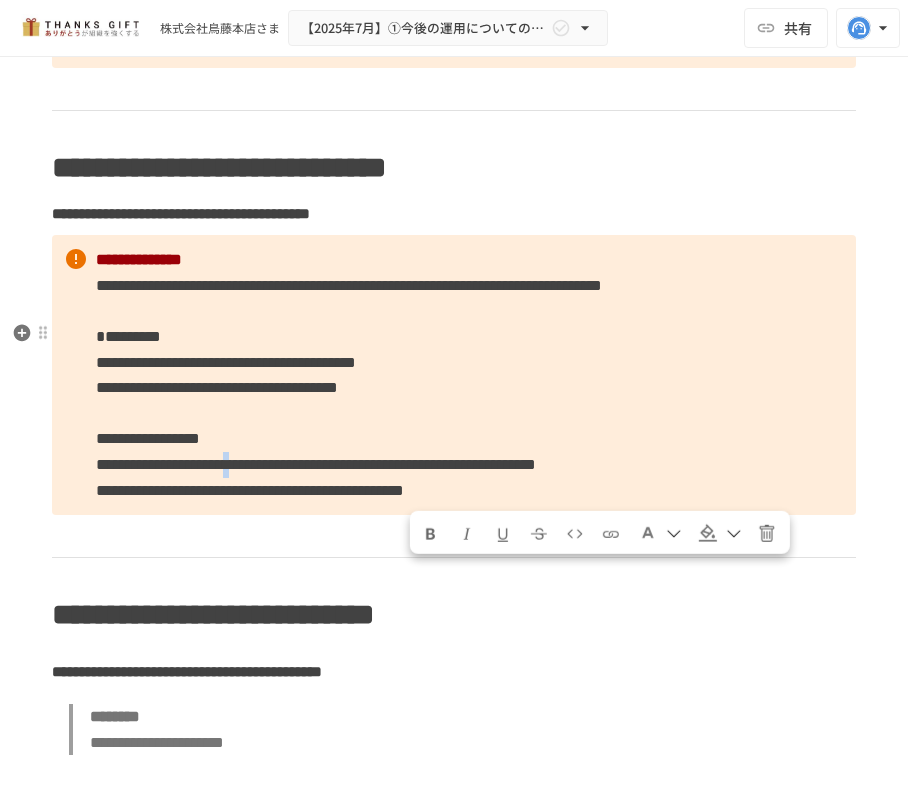 drag, startPoint x: 446, startPoint y: 576, endPoint x: 425, endPoint y: 585, distance: 22.847319 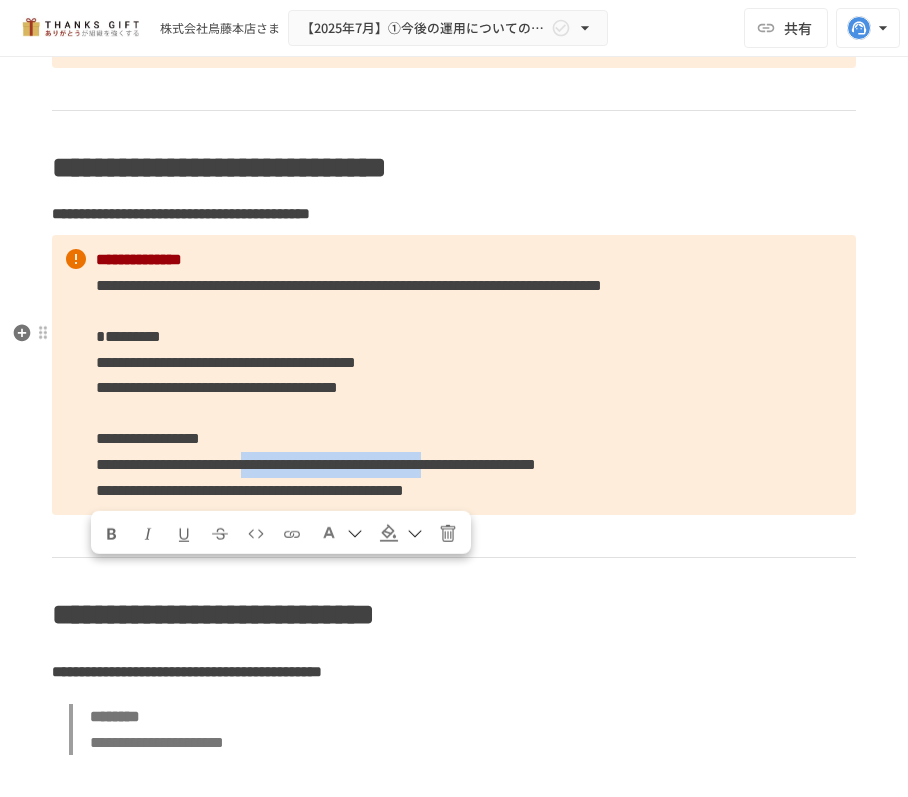 drag, startPoint x: 234, startPoint y: 604, endPoint x: 474, endPoint y: 585, distance: 240.75092 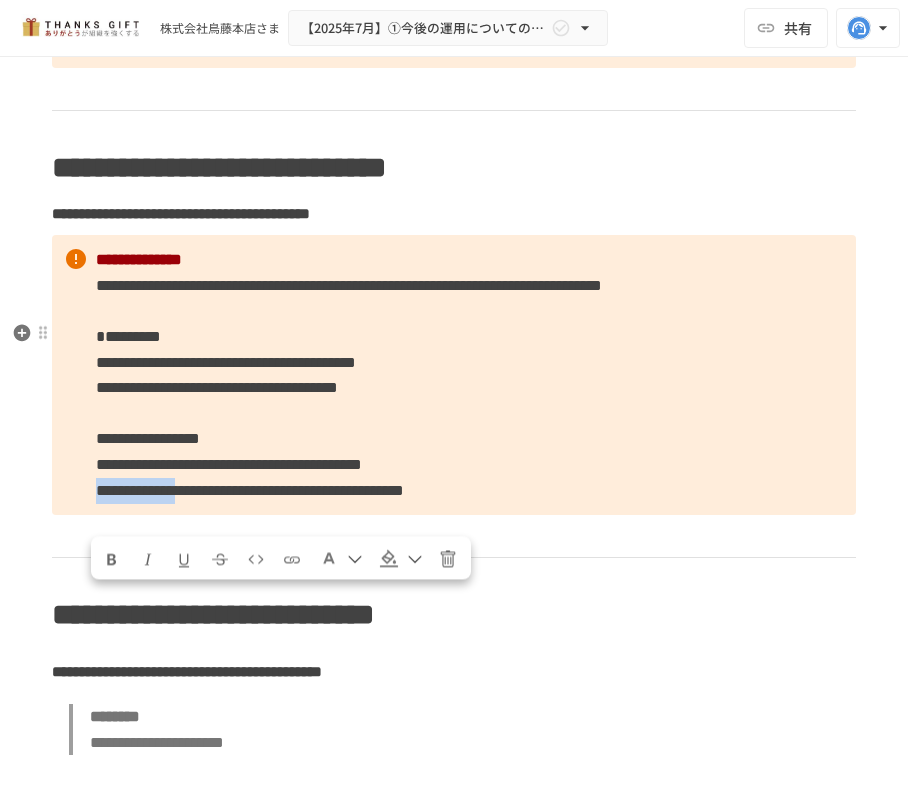 drag, startPoint x: 294, startPoint y: 613, endPoint x: 96, endPoint y: 605, distance: 198.16154 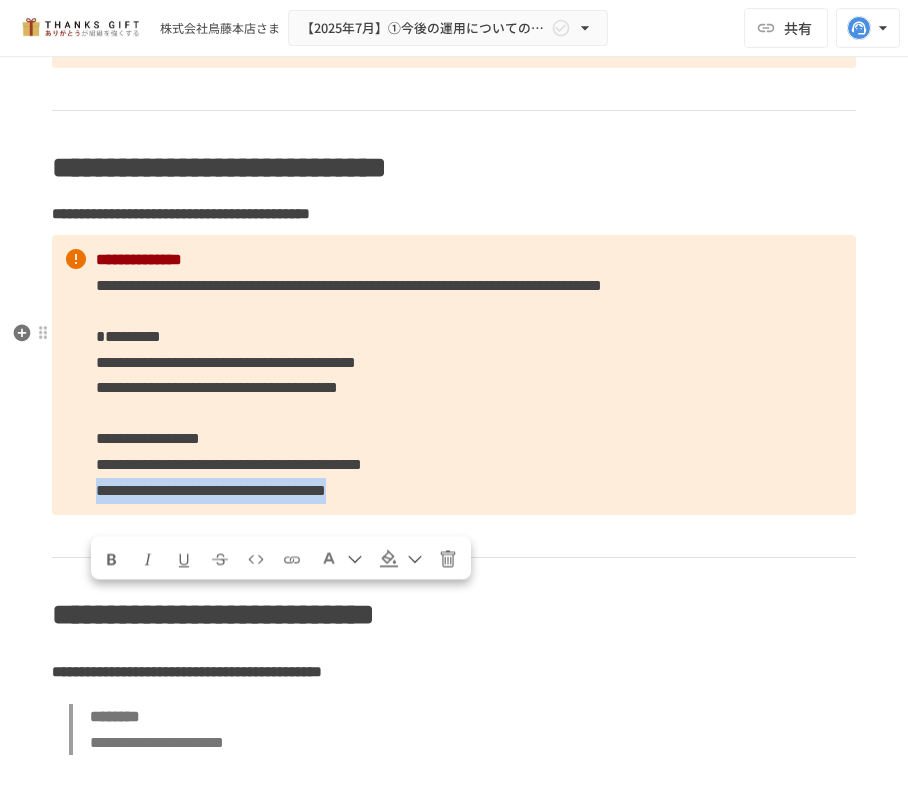 drag, startPoint x: 704, startPoint y: 601, endPoint x: 77, endPoint y: 601, distance: 627 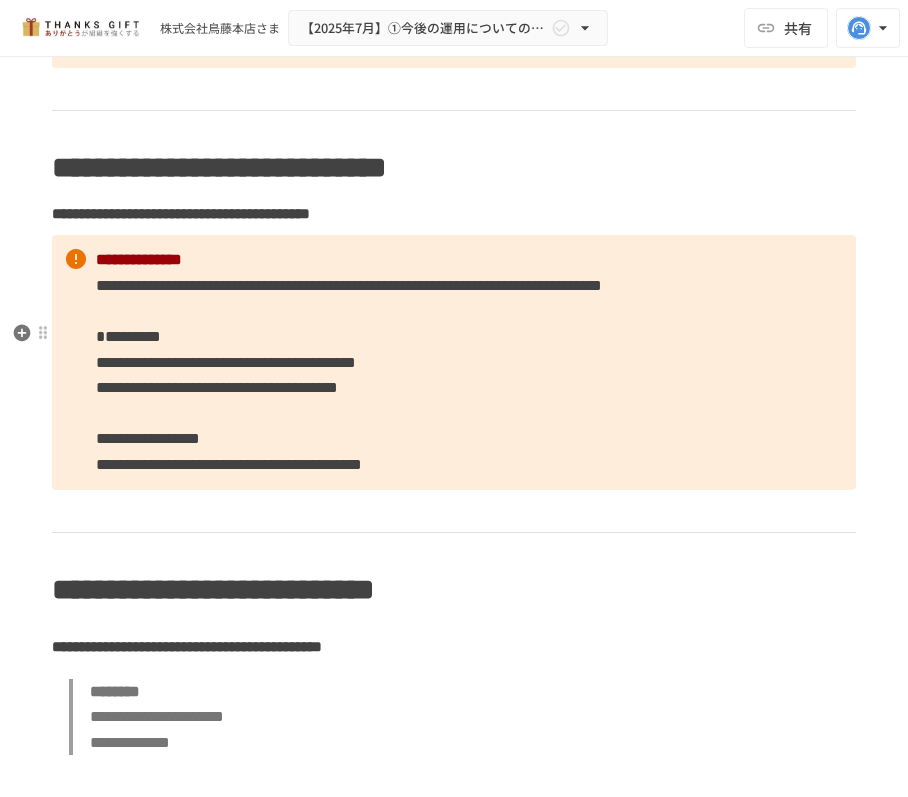 click on "**********" at bounding box center (454, 362) 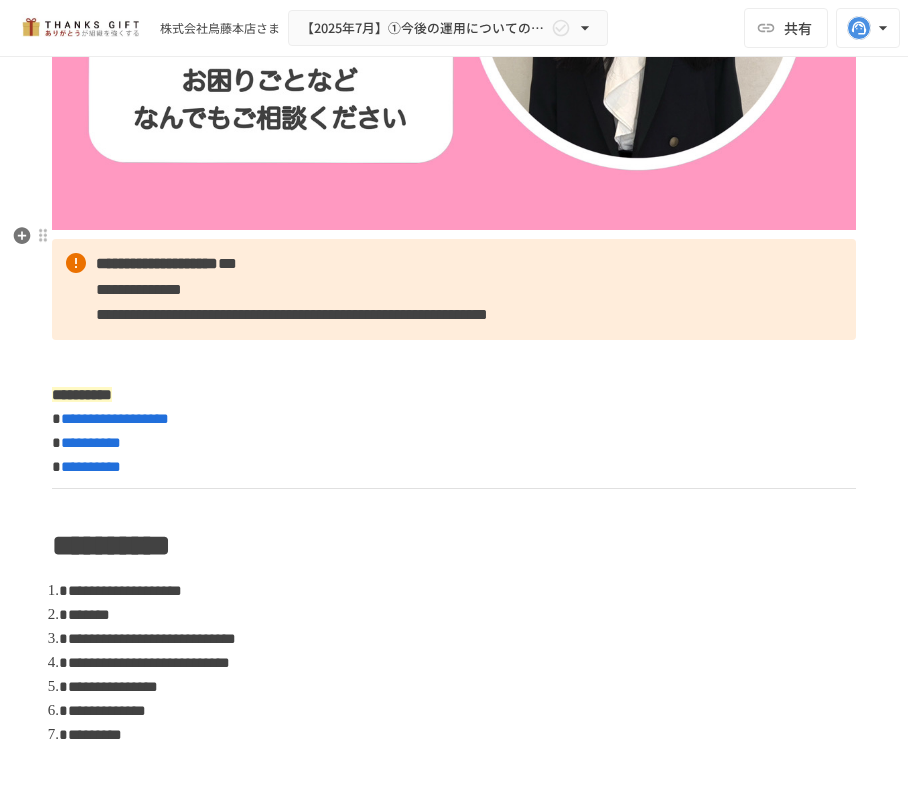 scroll, scrollTop: 533, scrollLeft: 0, axis: vertical 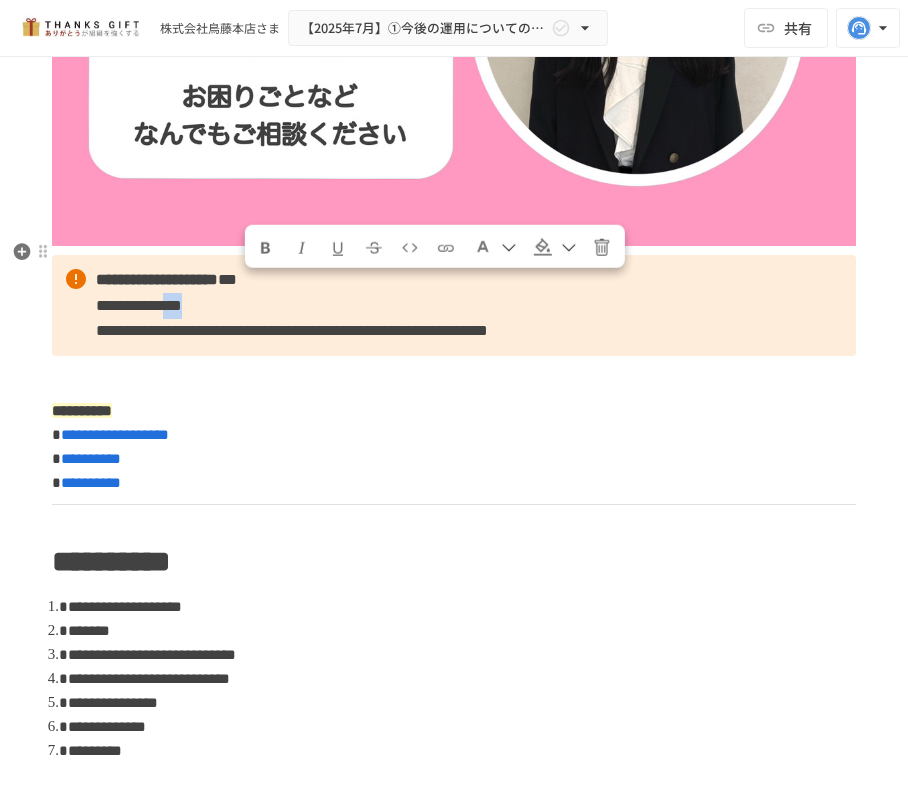 drag, startPoint x: 306, startPoint y: 292, endPoint x: 254, endPoint y: 292, distance: 52 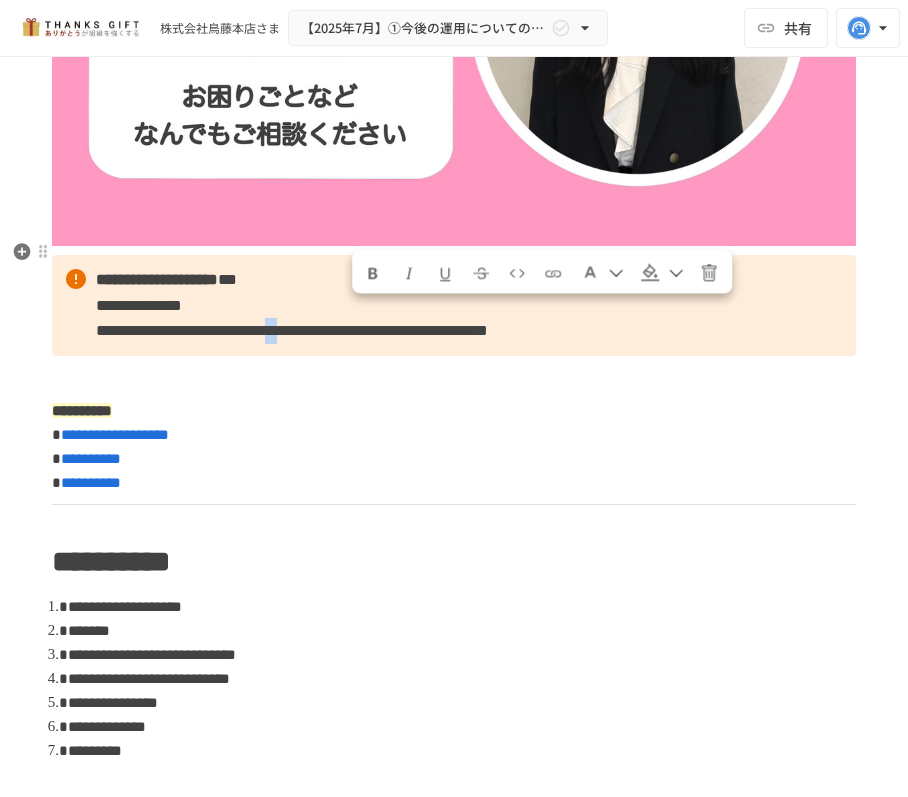 drag, startPoint x: 377, startPoint y: 320, endPoint x: 353, endPoint y: 320, distance: 24 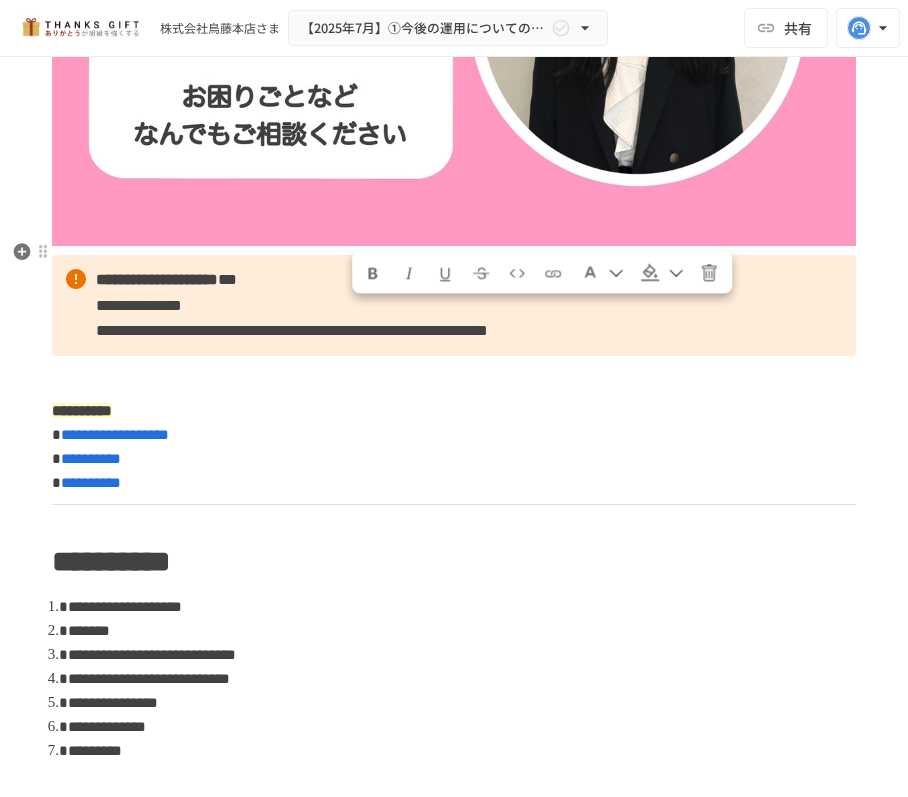 click on "**********" at bounding box center (292, 330) 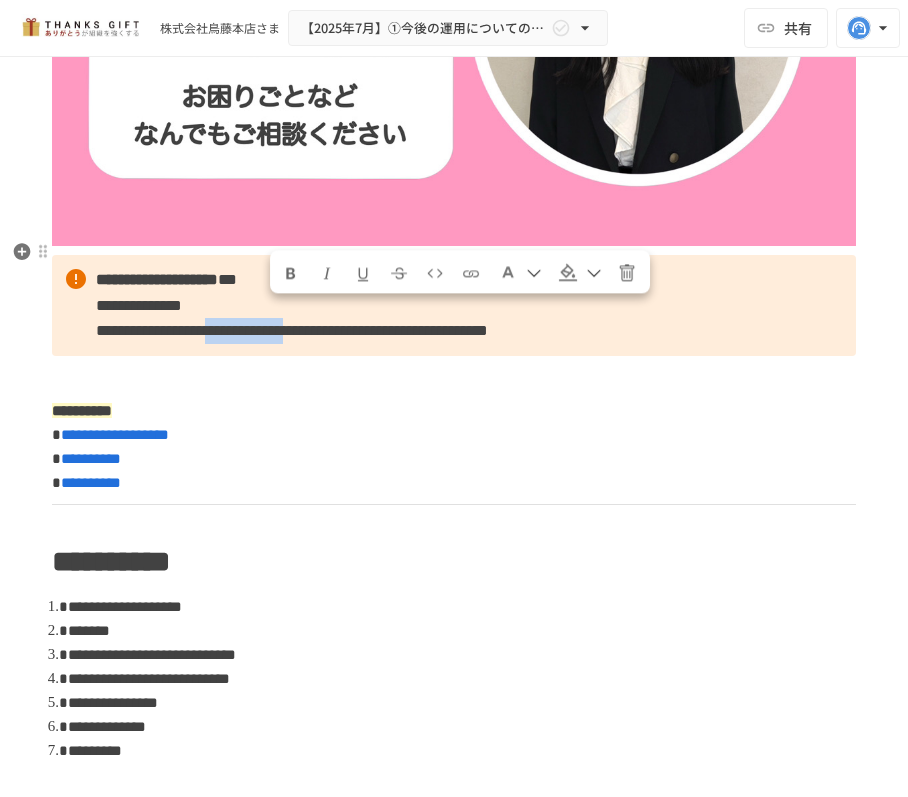 drag, startPoint x: 382, startPoint y: 313, endPoint x: 277, endPoint y: 318, distance: 105.11898 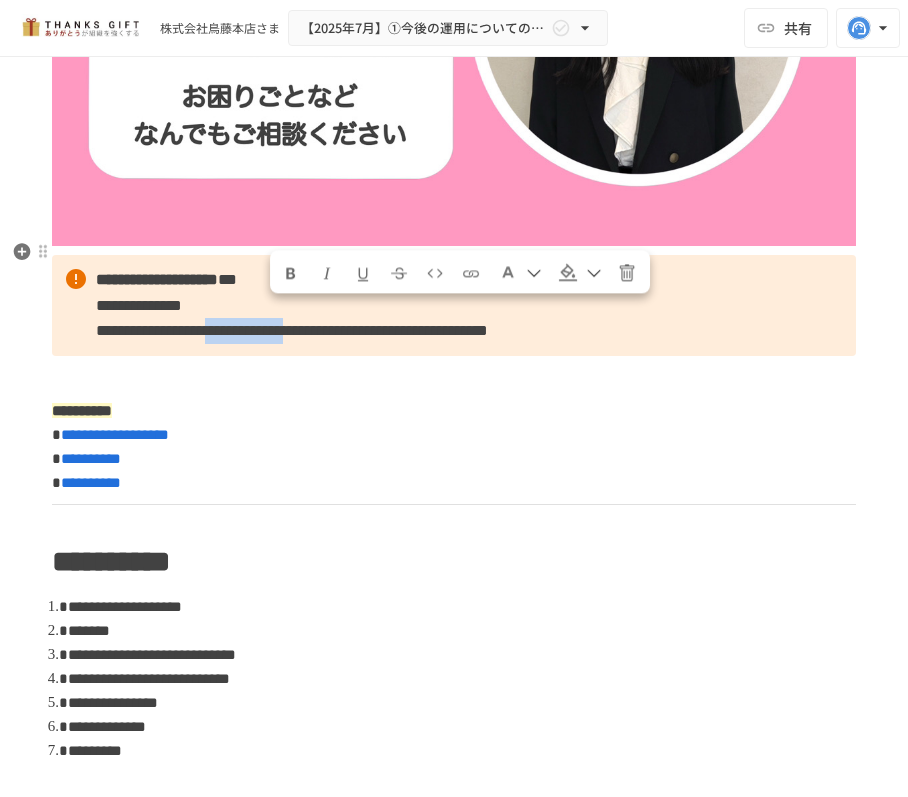 click on "**********" at bounding box center (292, 330) 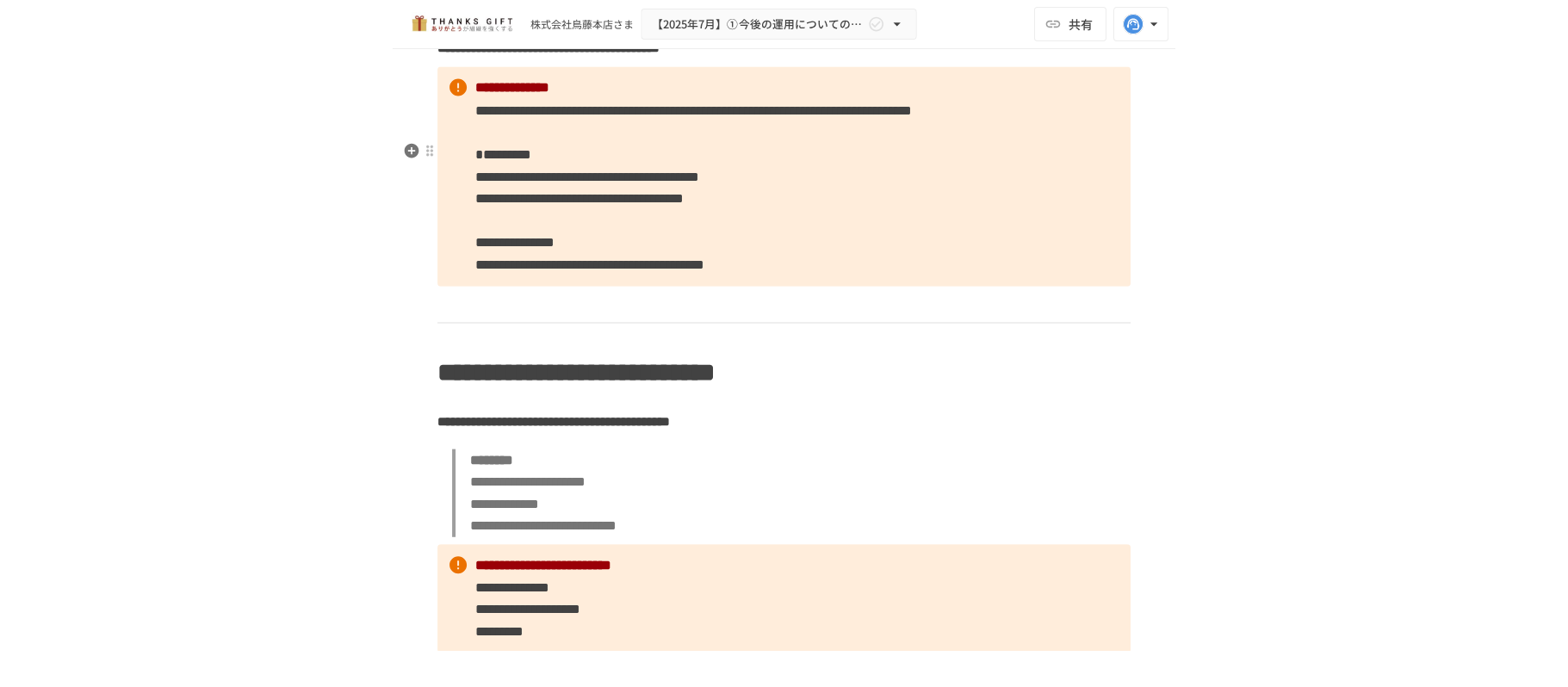 scroll, scrollTop: 2869, scrollLeft: 0, axis: vertical 